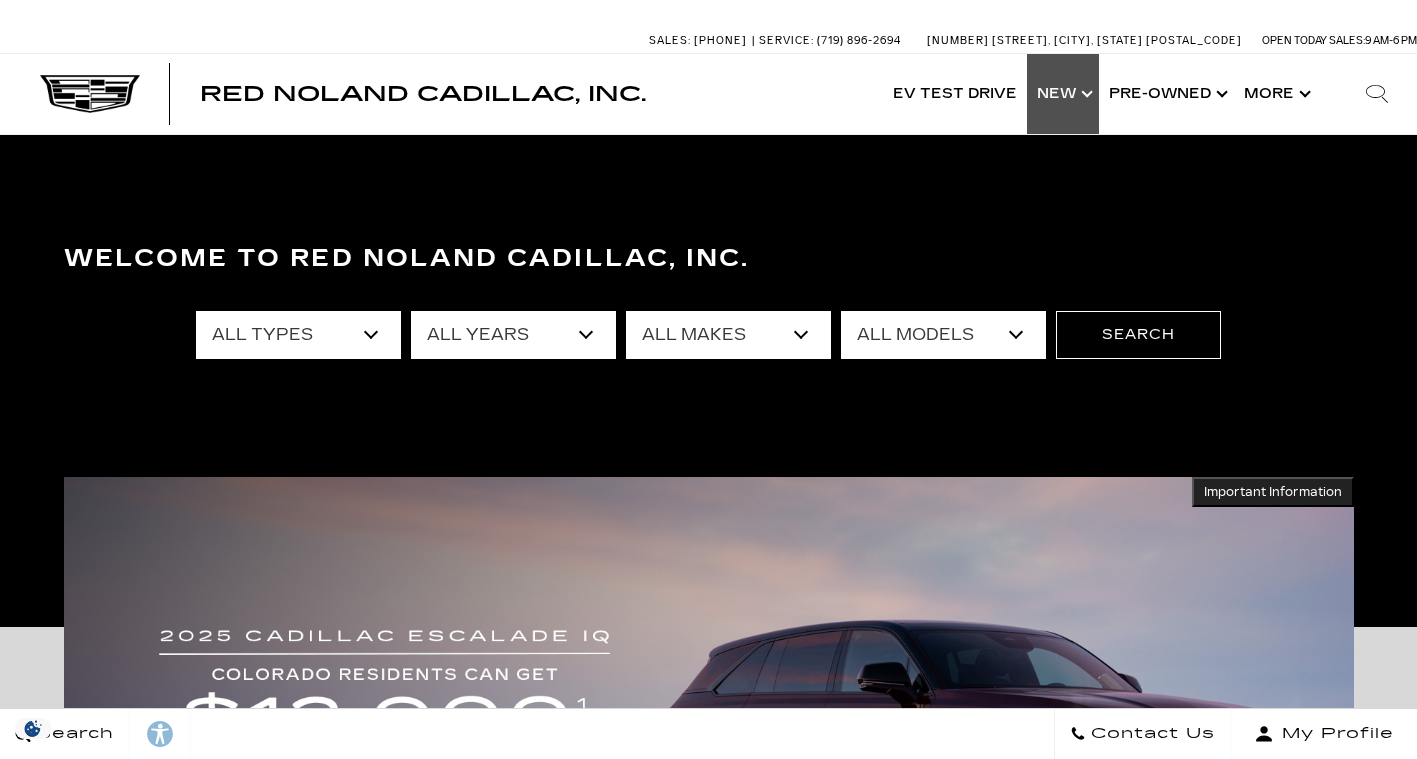 scroll, scrollTop: 0, scrollLeft: 0, axis: both 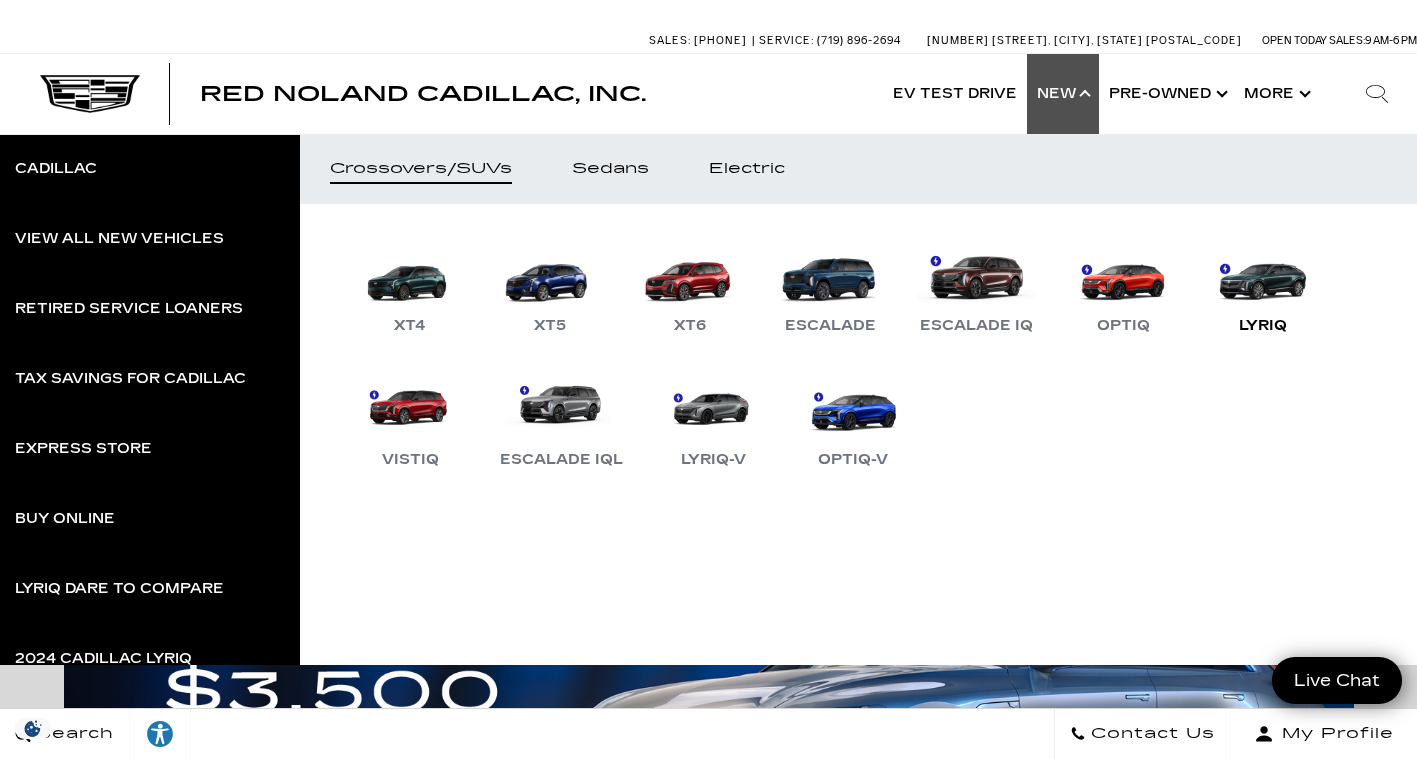 click on "LYRIQ" at bounding box center (1263, 286) 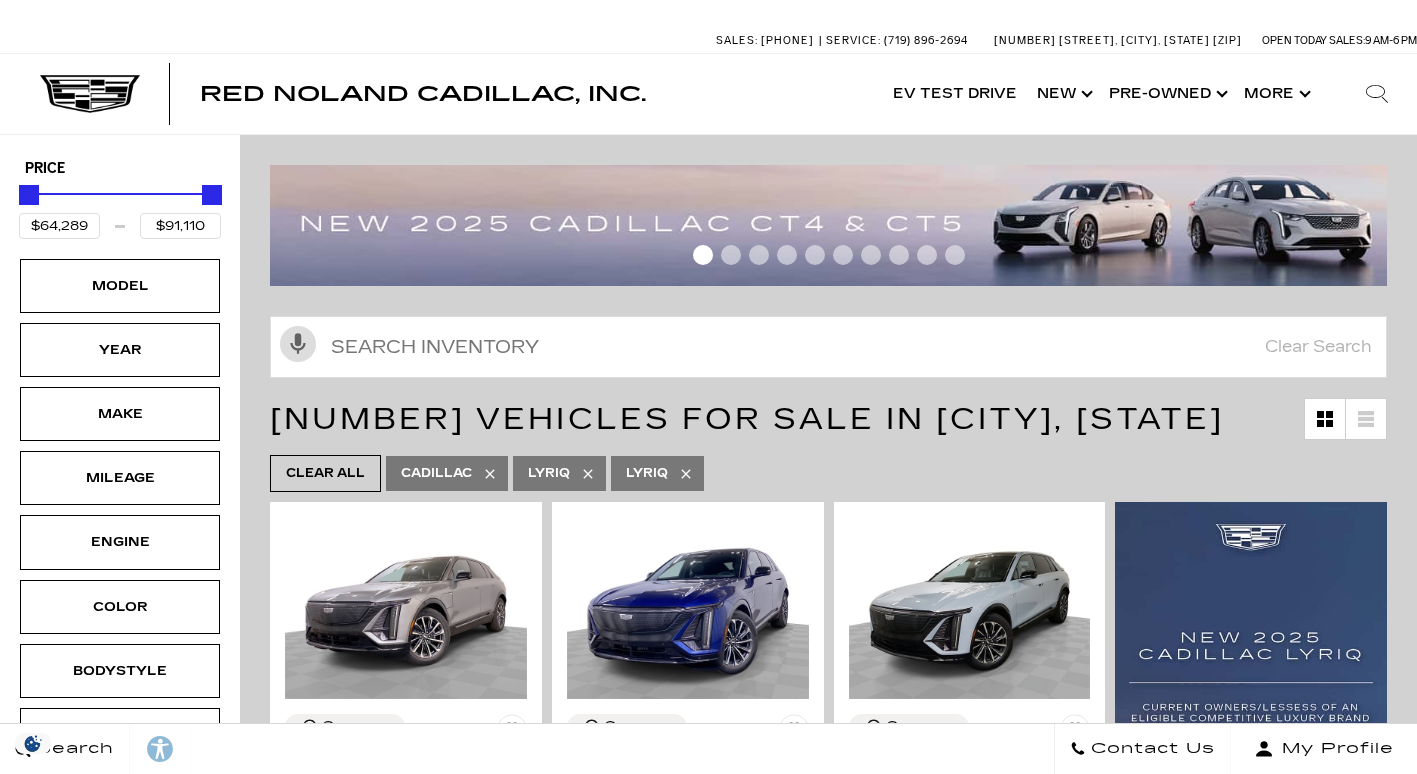 scroll, scrollTop: 0, scrollLeft: 0, axis: both 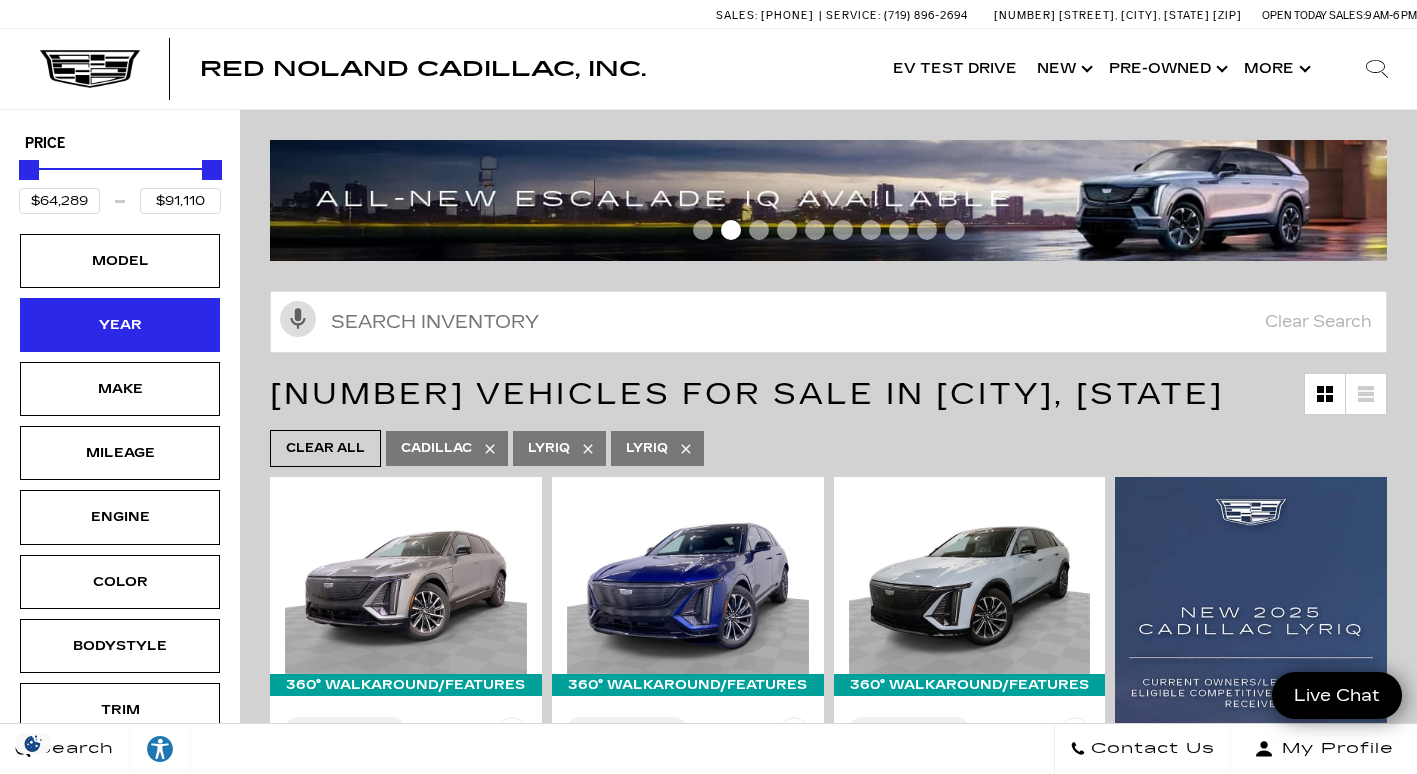 click on "Year" at bounding box center [120, 325] 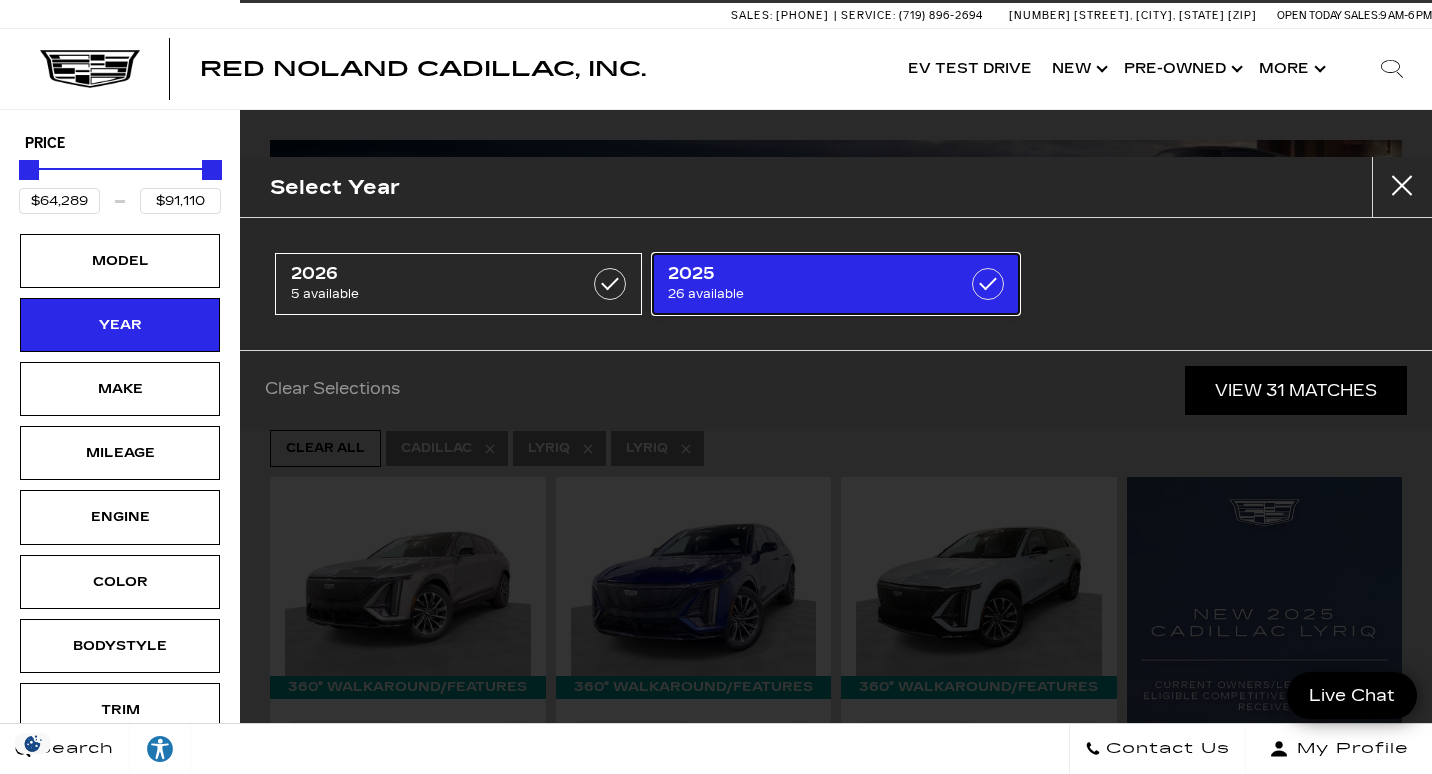 click on "2025" at bounding box center (810, 274) 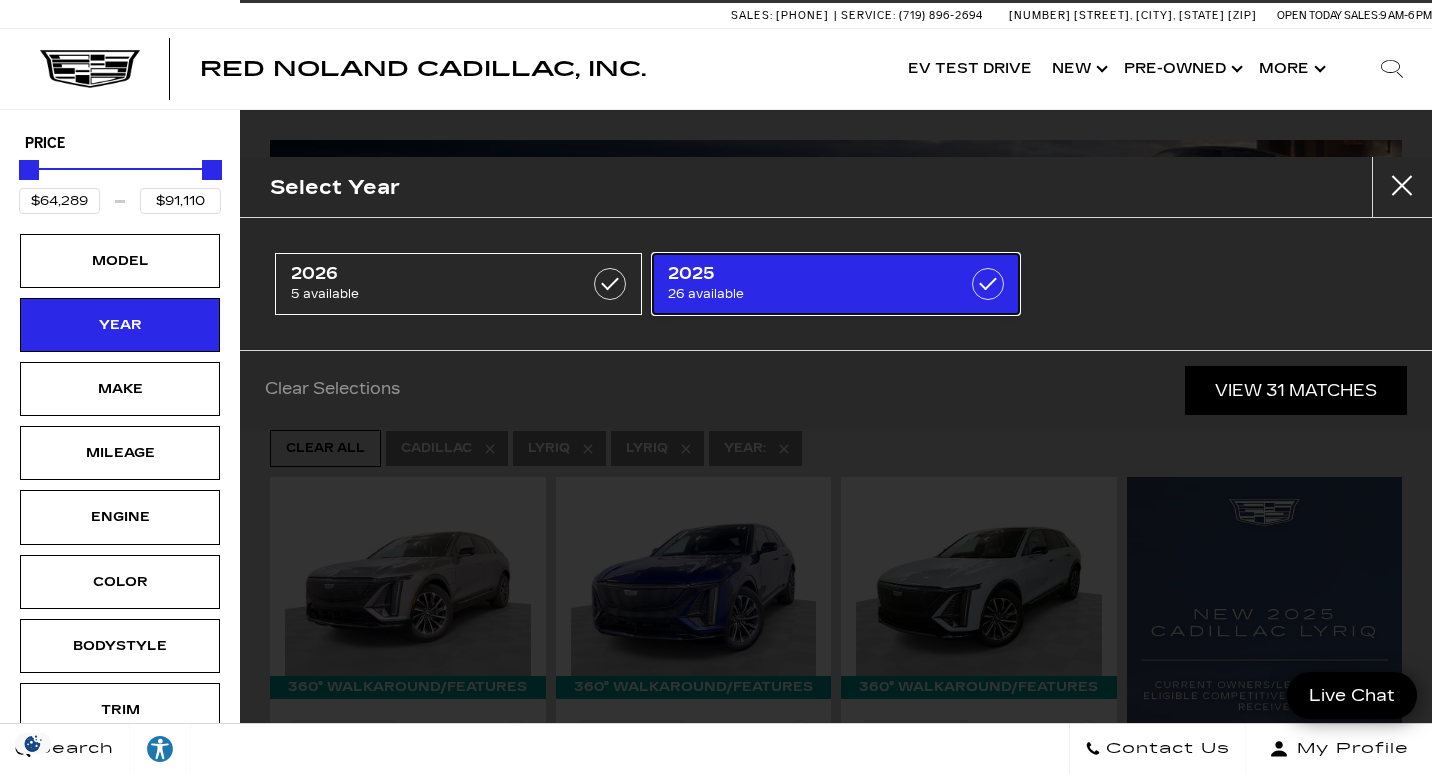type on "$79,330" 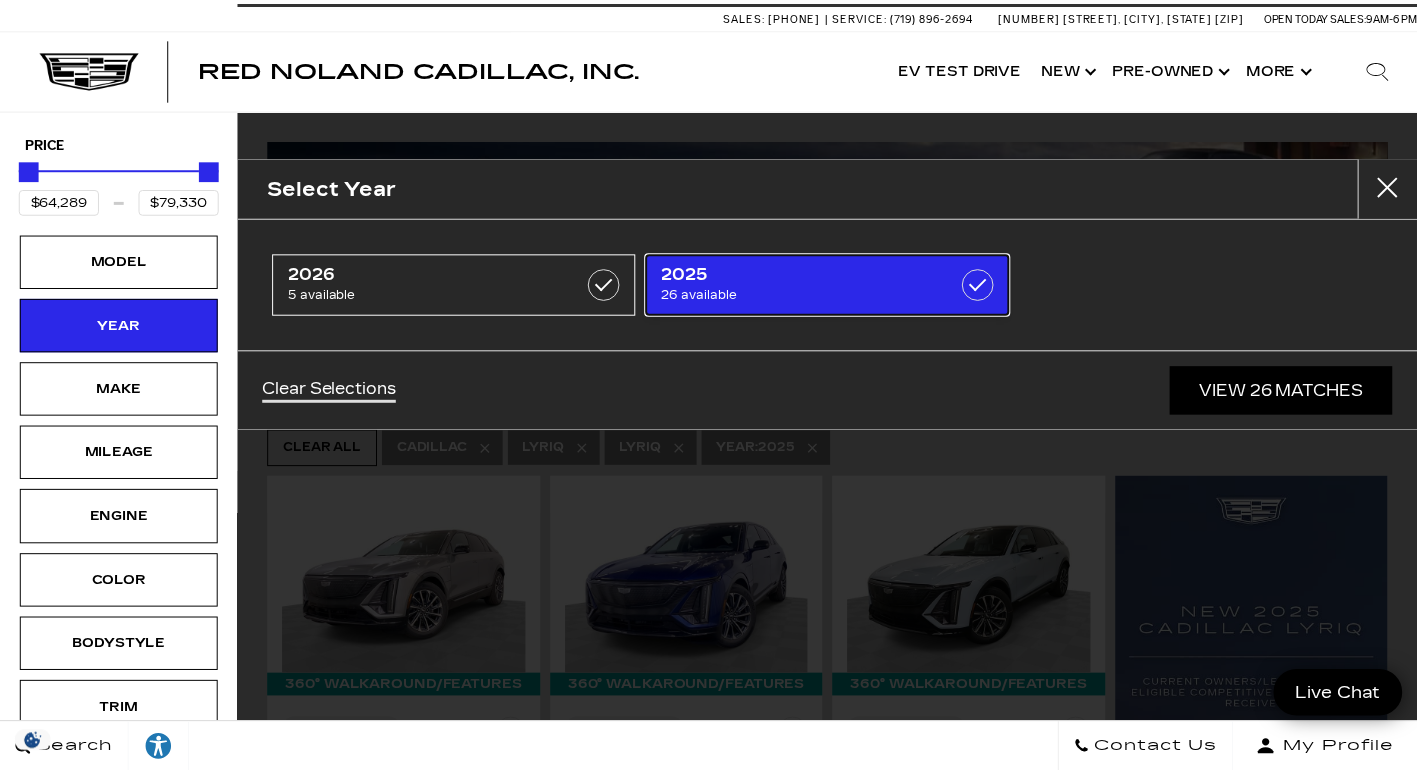 scroll, scrollTop: 0, scrollLeft: 0, axis: both 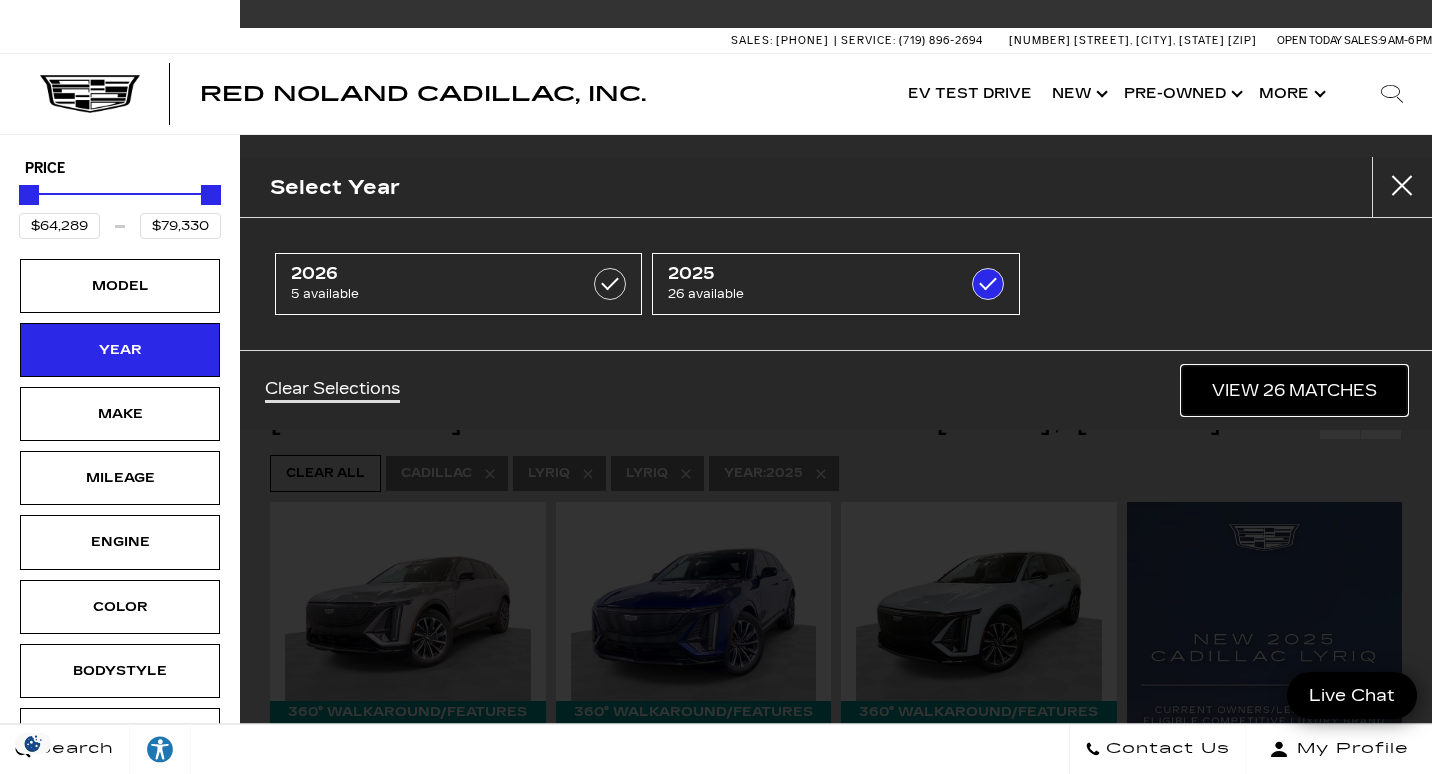 click on "View   26   Matches" at bounding box center [1294, 390] 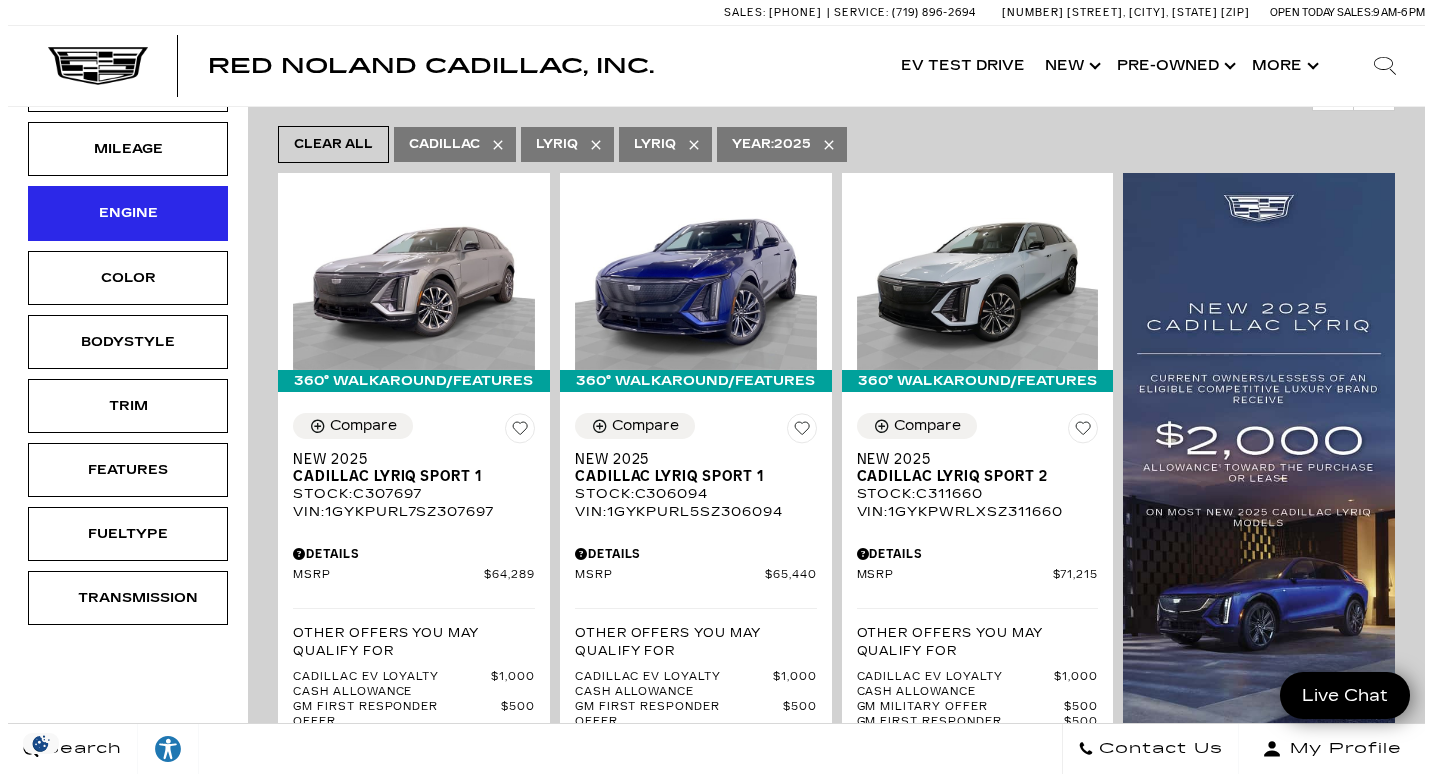scroll, scrollTop: 330, scrollLeft: 0, axis: vertical 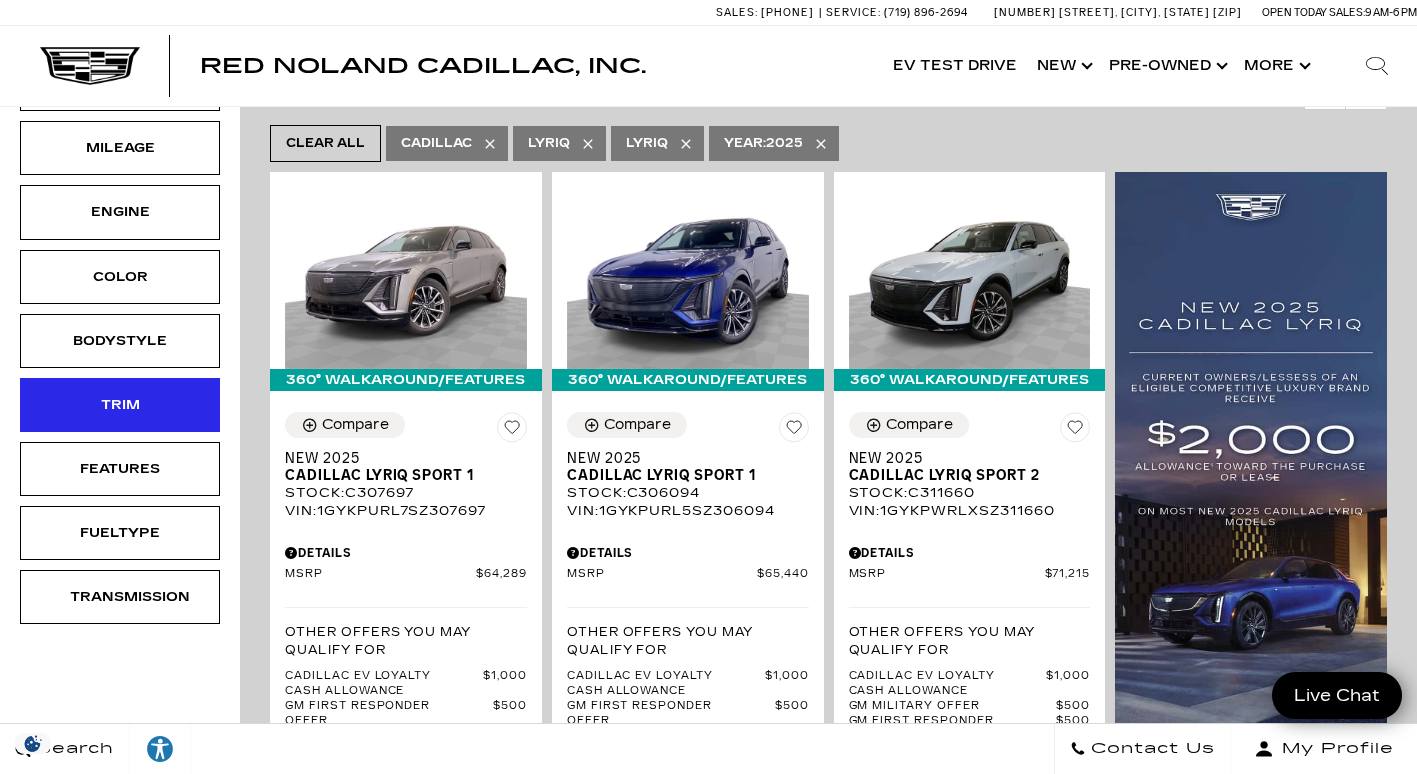 click on "Trim" at bounding box center (120, 405) 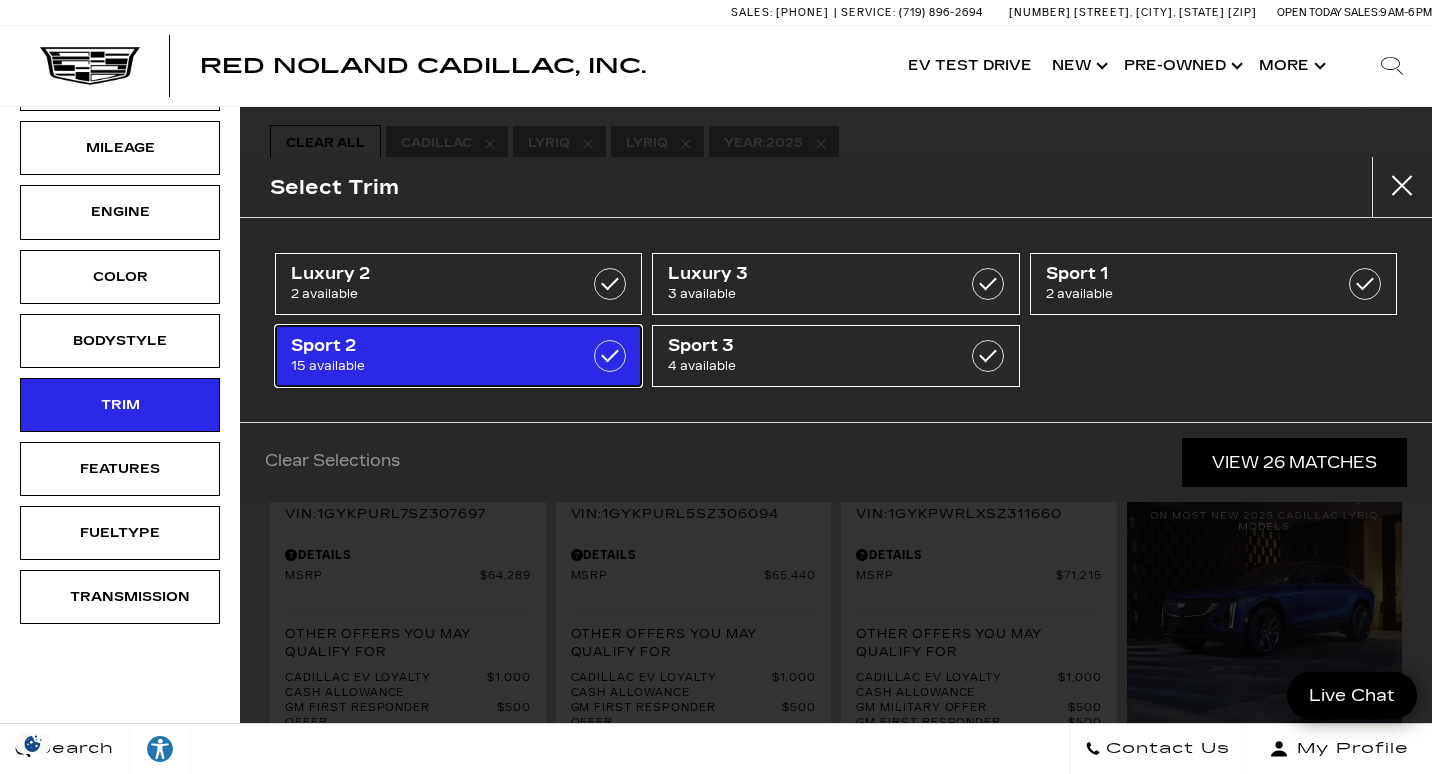 click on "15   available" at bounding box center [433, 366] 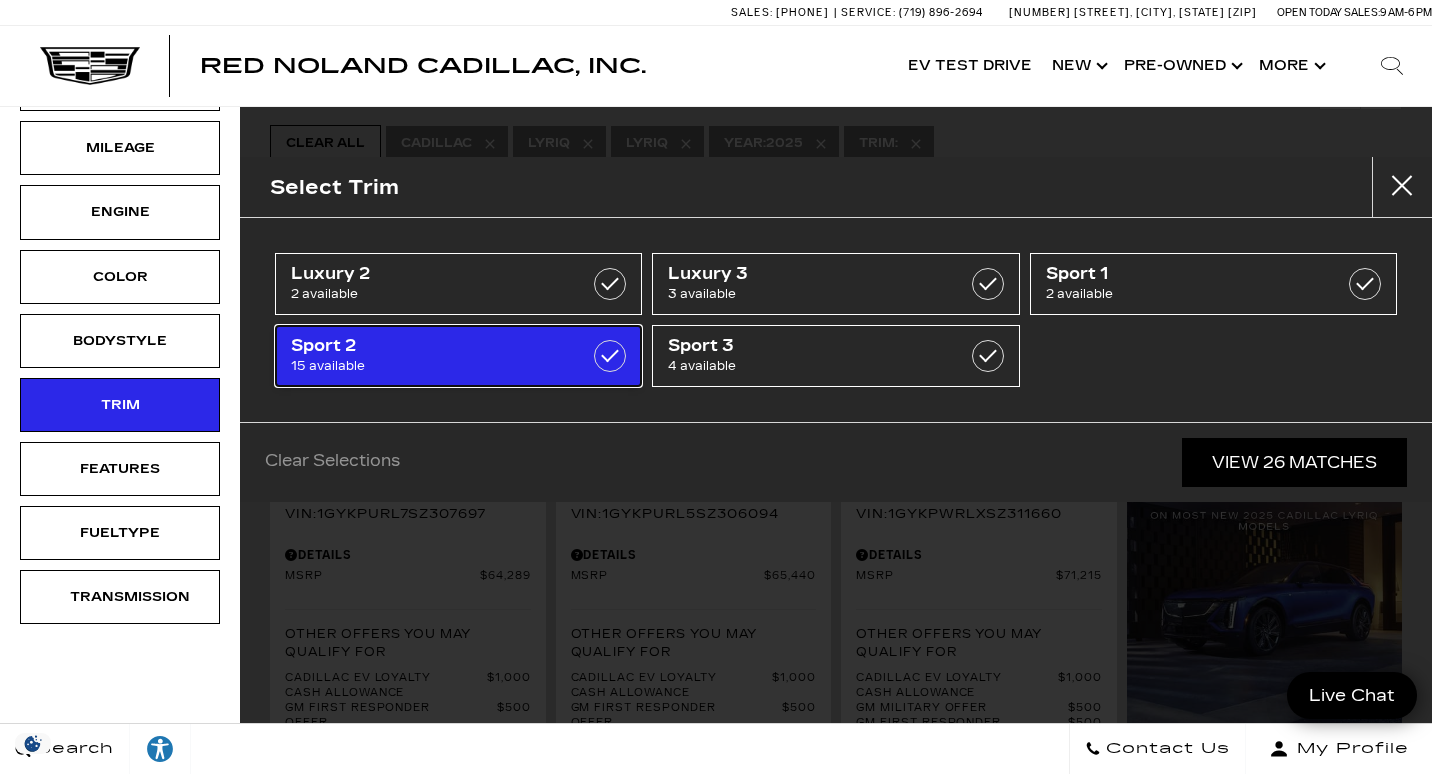 type on "$71,215" 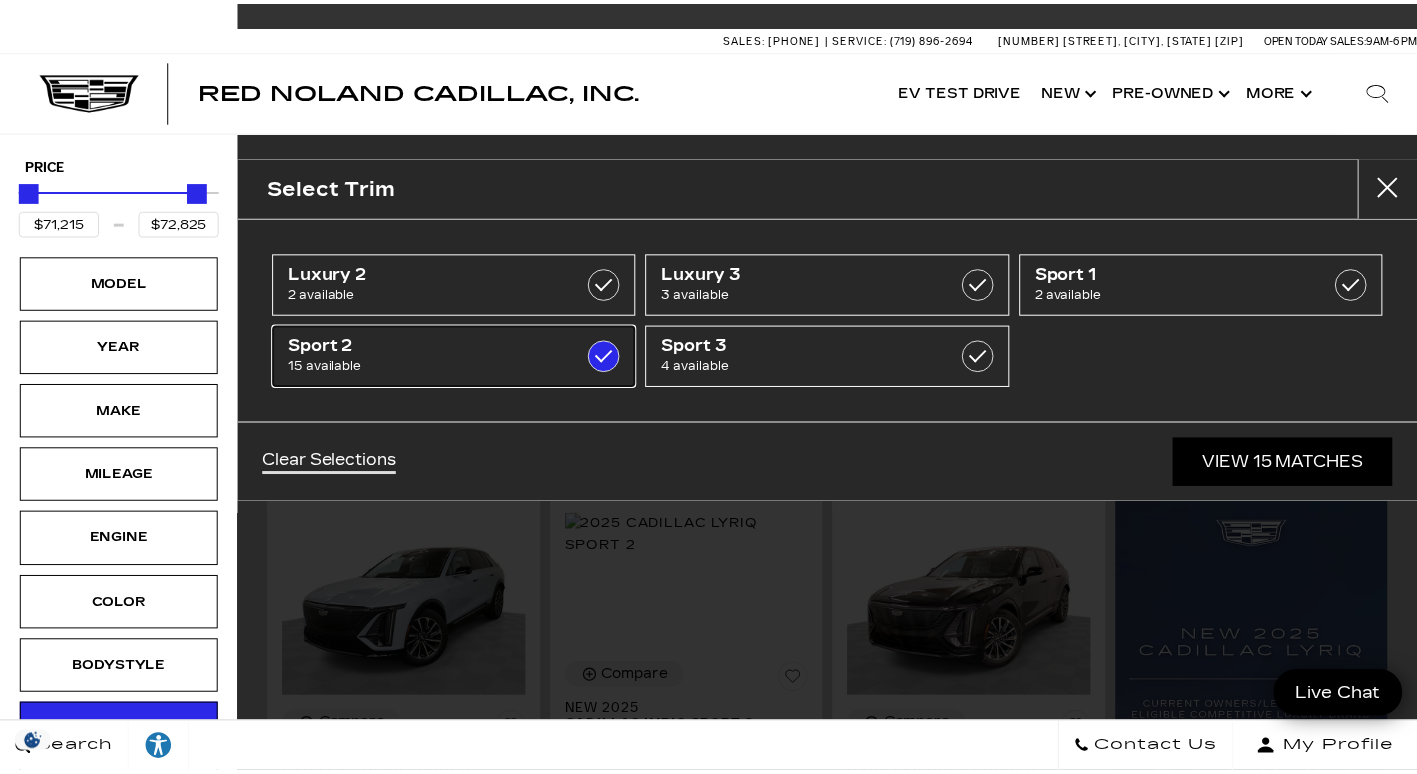 scroll, scrollTop: 0, scrollLeft: 0, axis: both 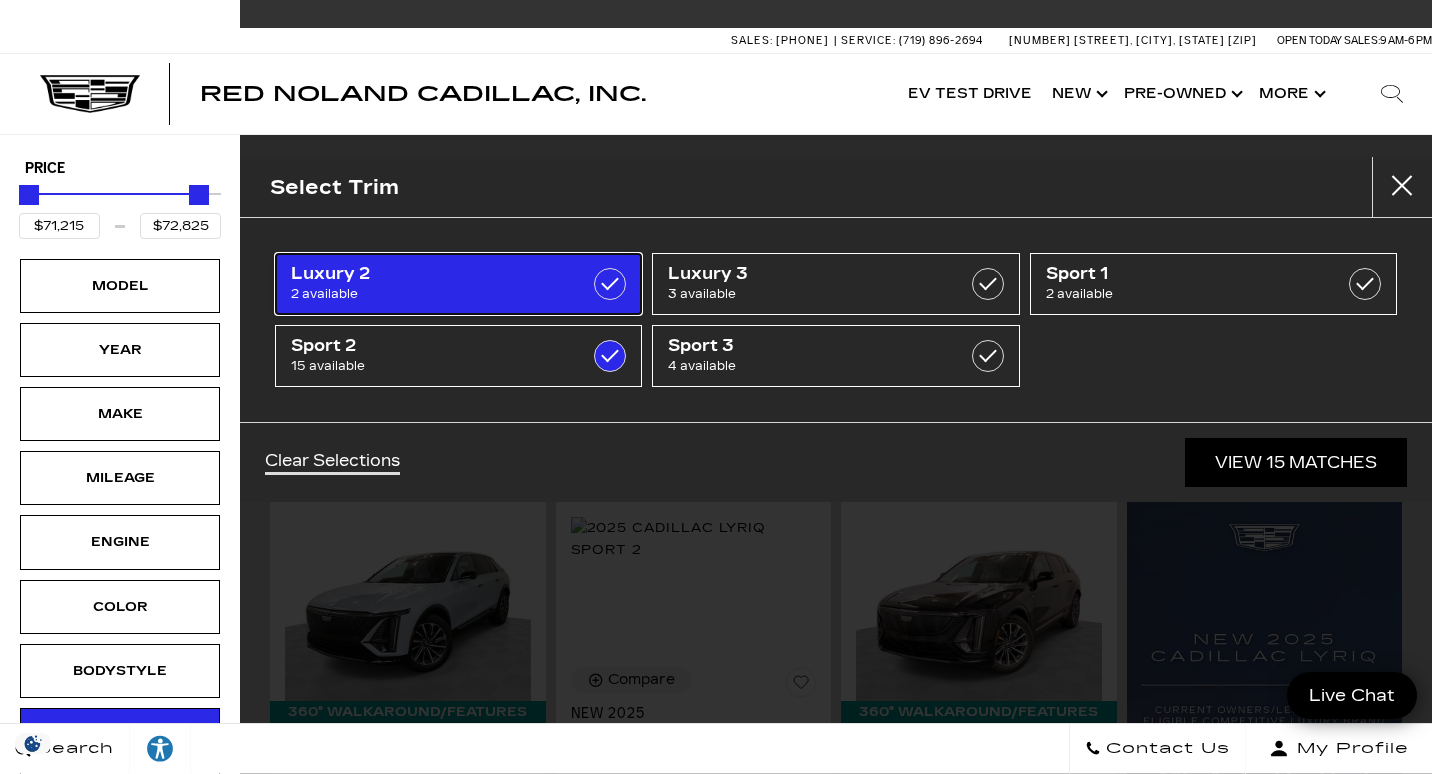 click on "2   available" at bounding box center (433, 294) 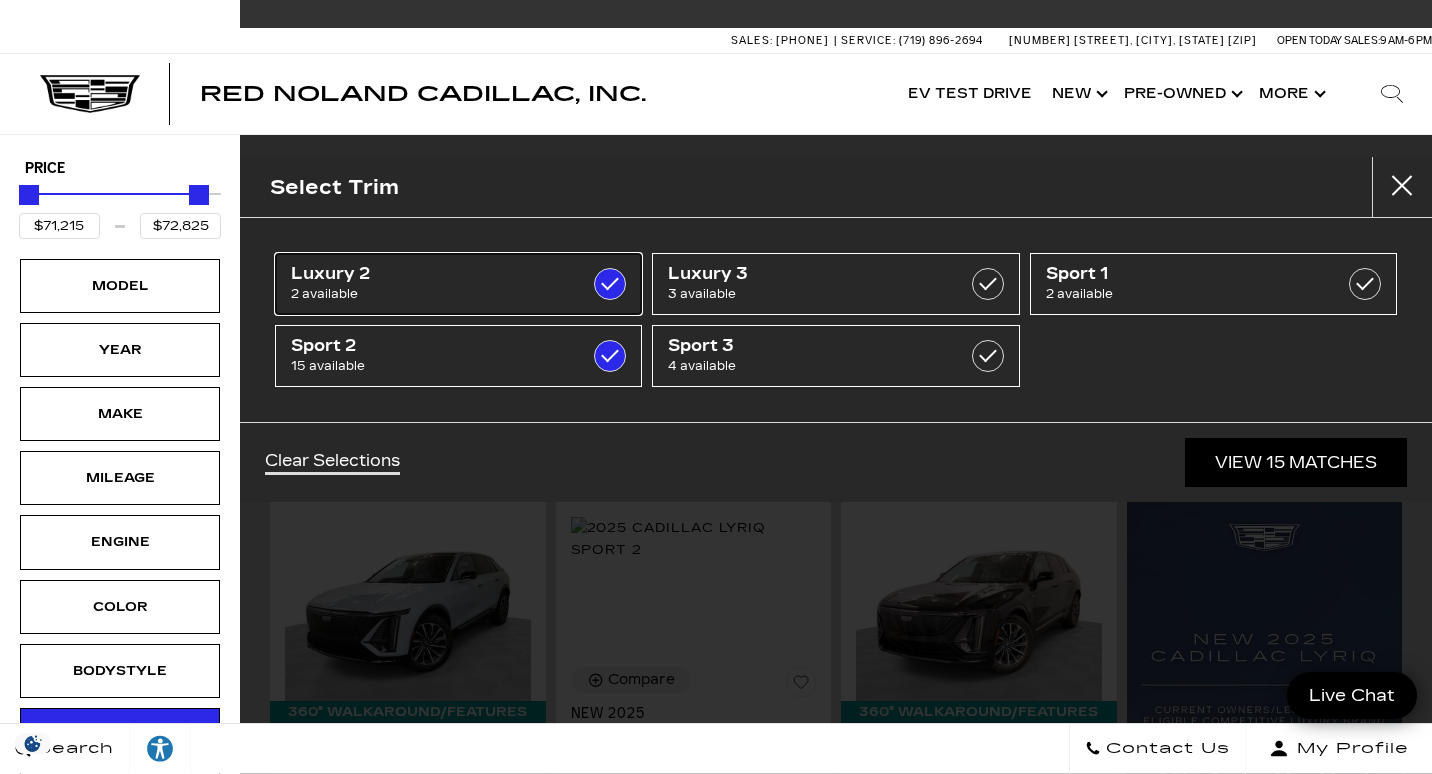 checkbox on "true" 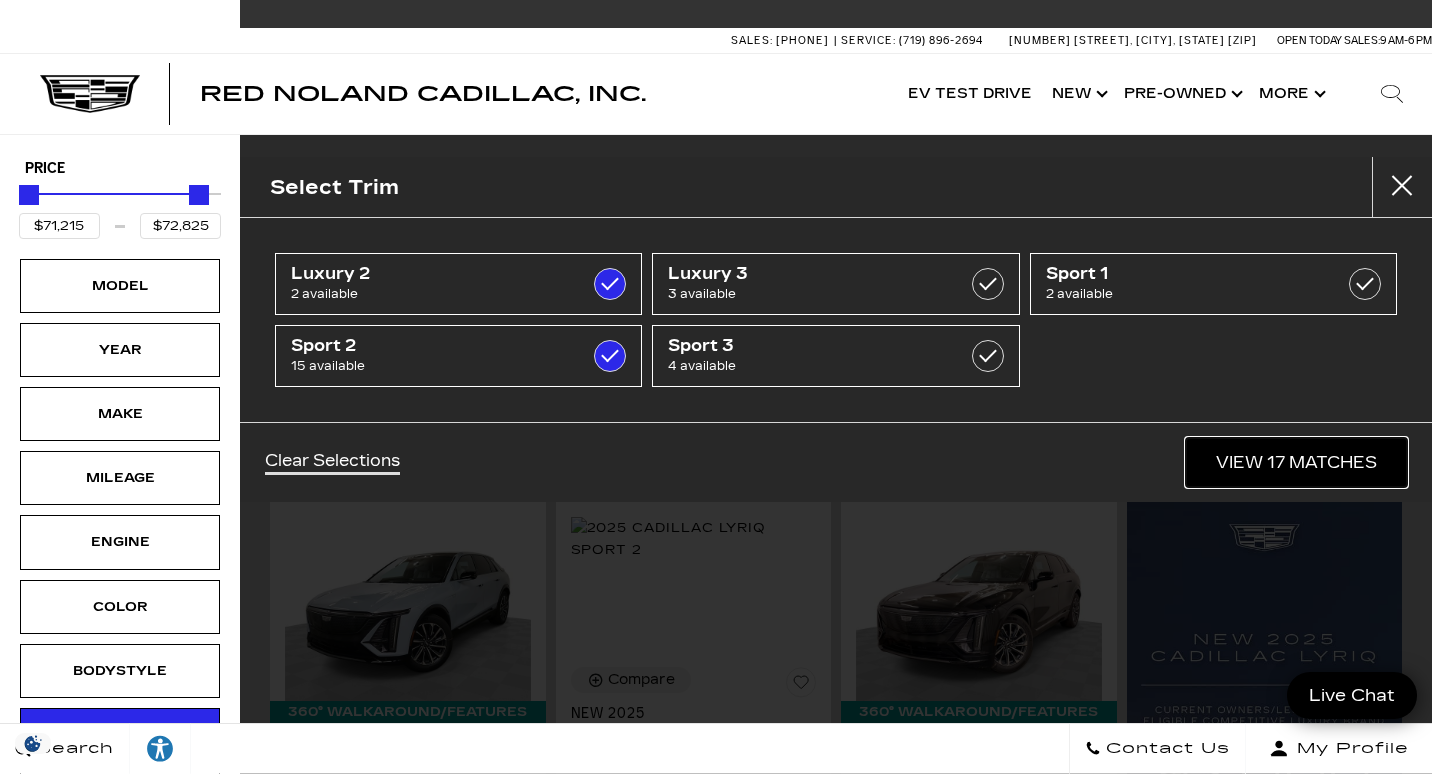 click on "View   17   Matches" at bounding box center (1296, 462) 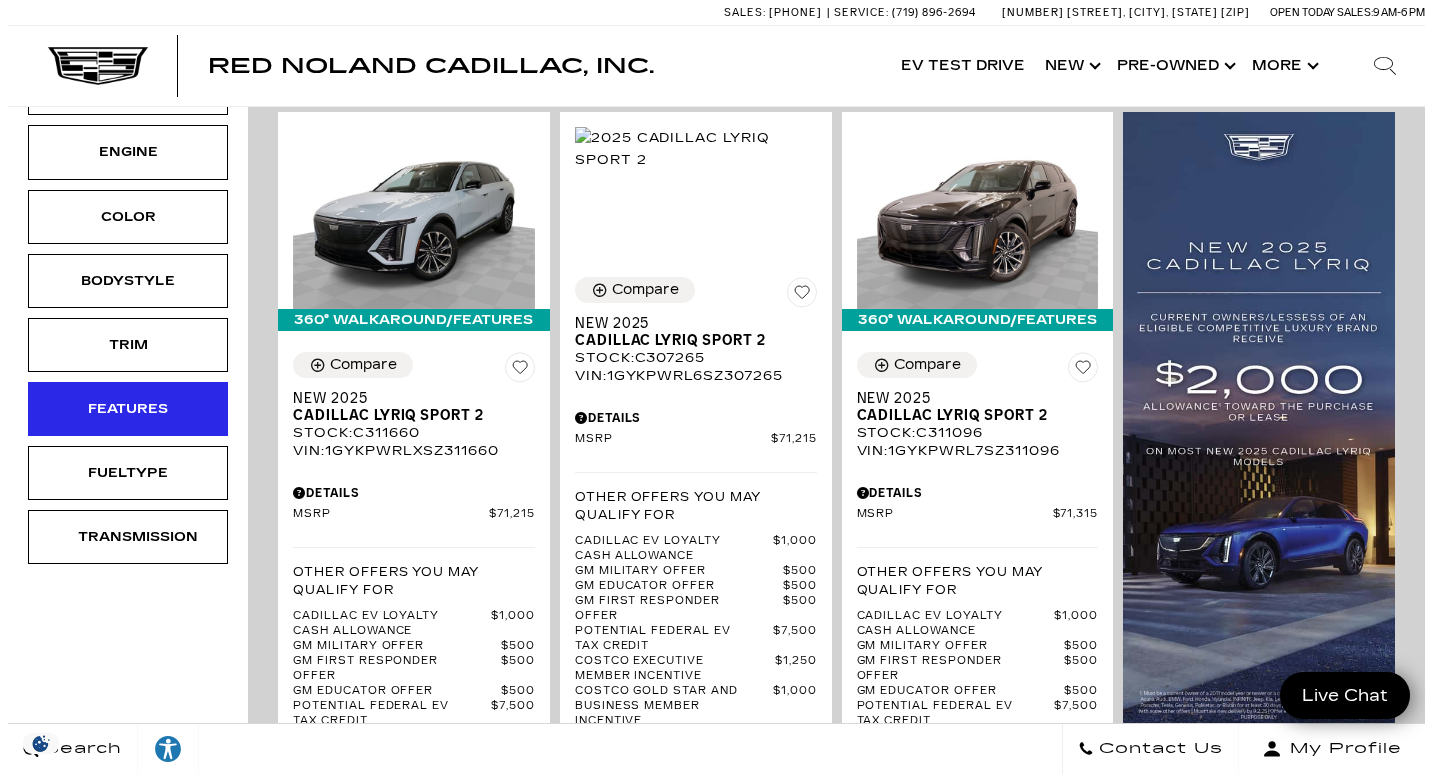 scroll, scrollTop: 391, scrollLeft: 0, axis: vertical 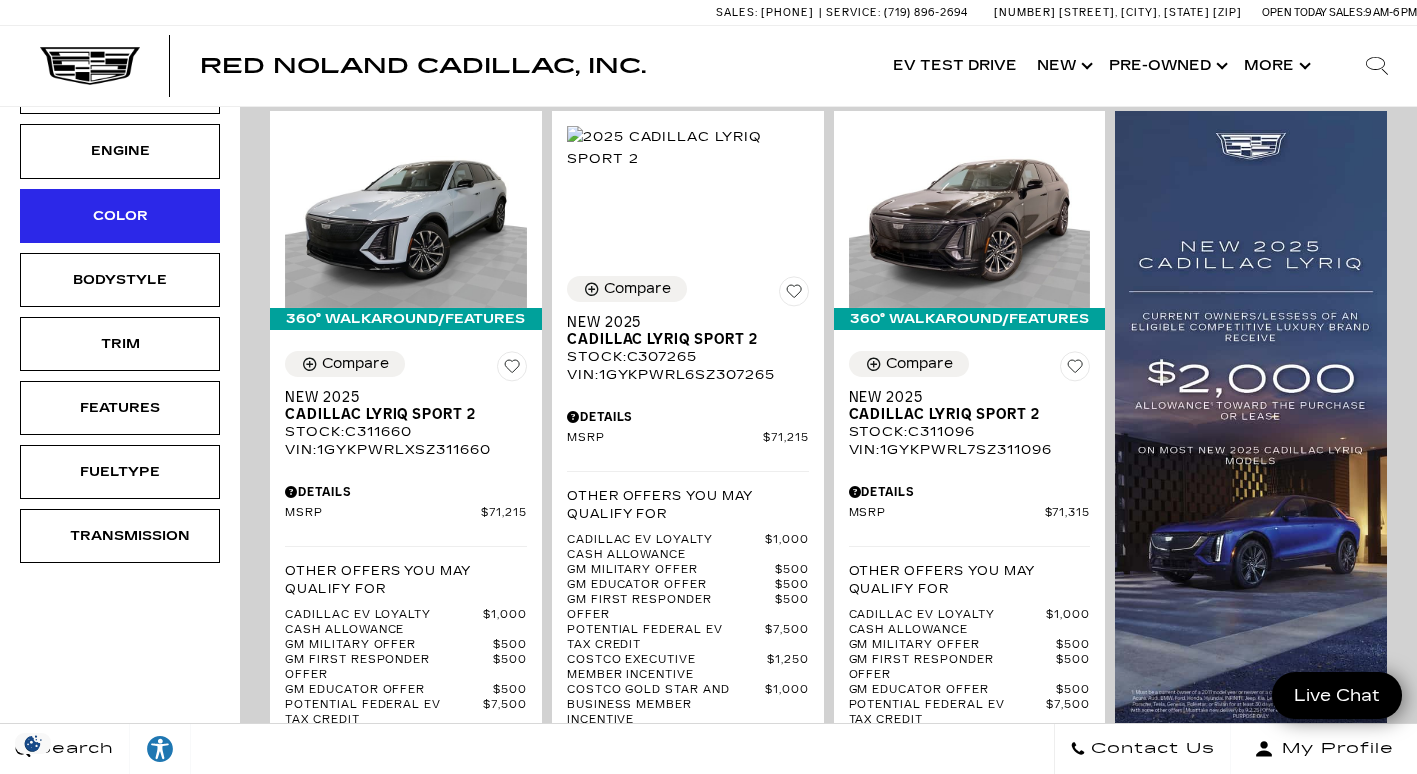 click on "Color" at bounding box center [120, 216] 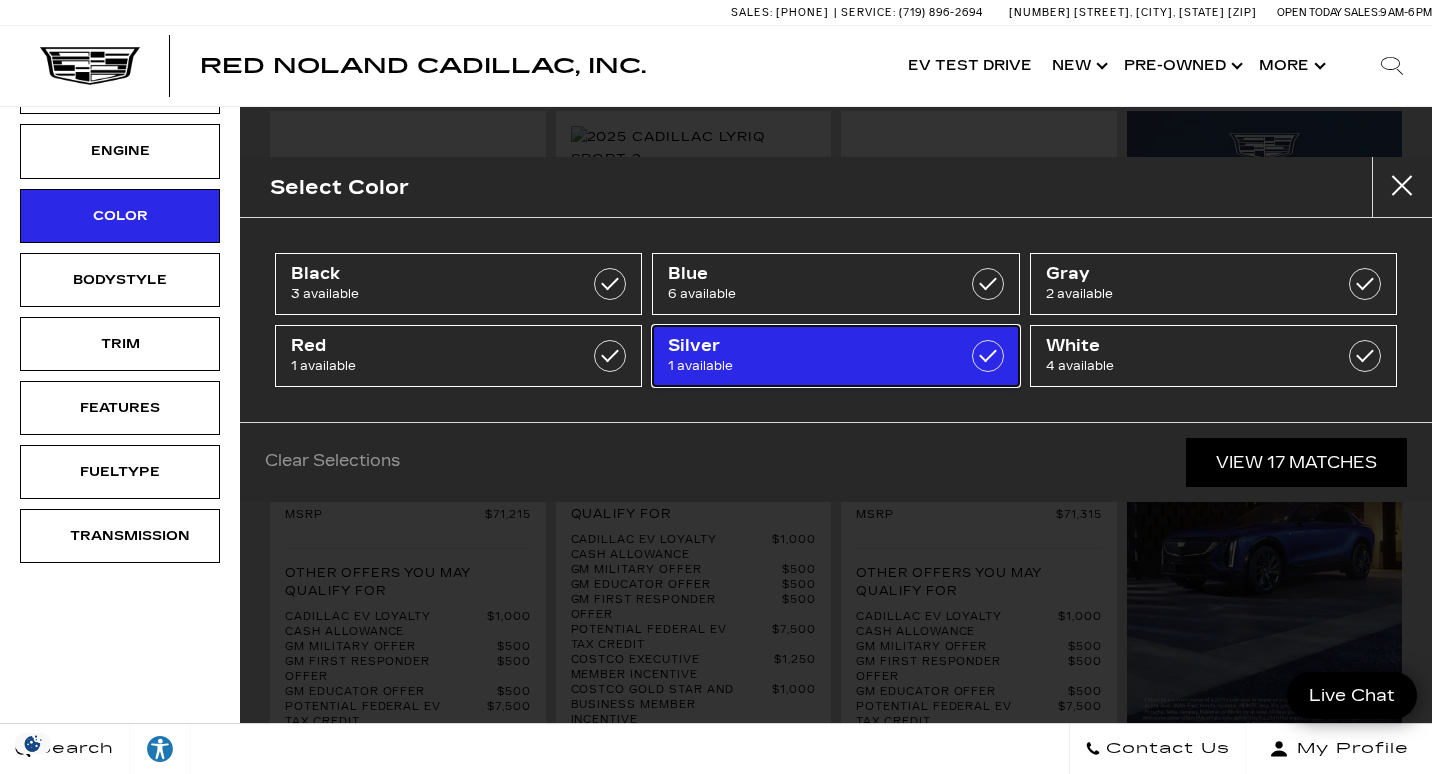 click at bounding box center [988, 356] 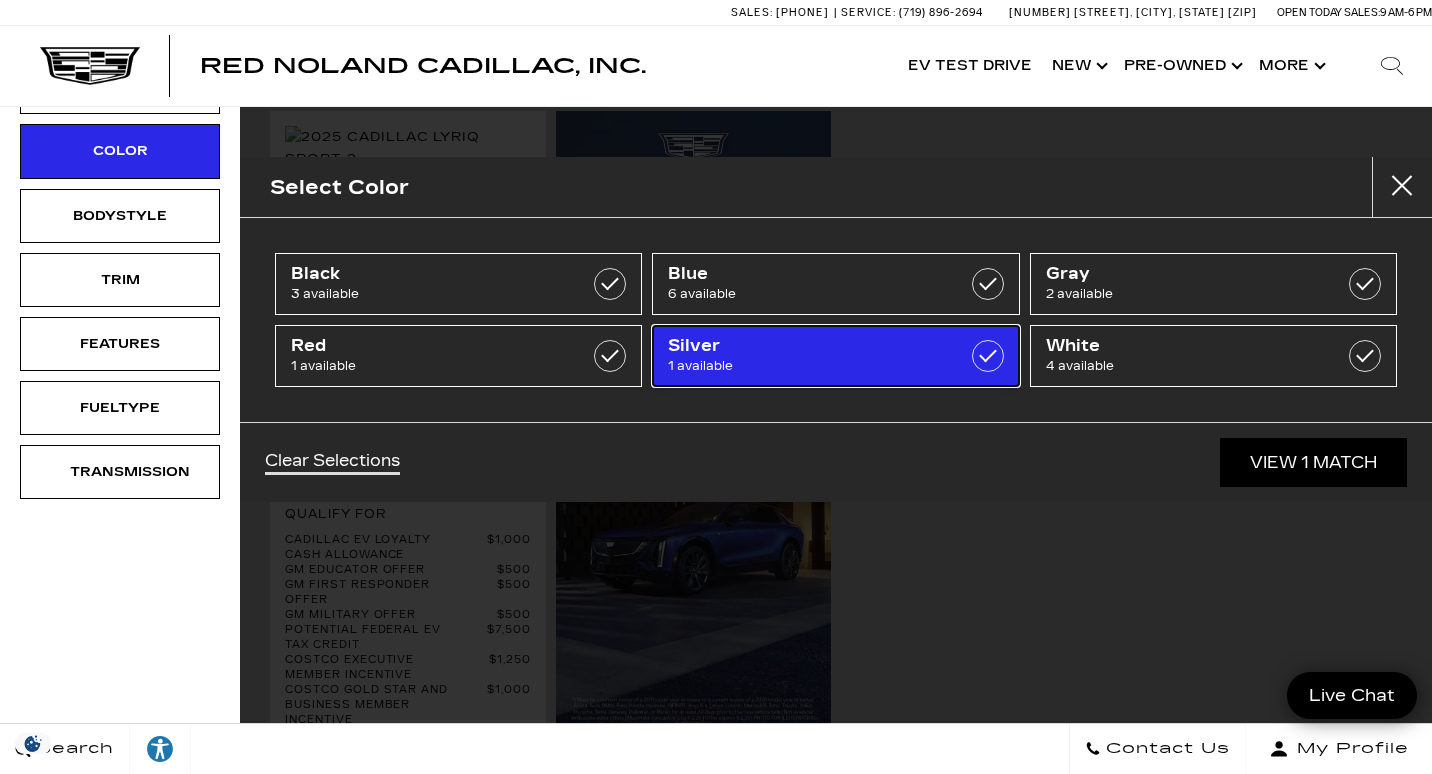 type on "$72,115" 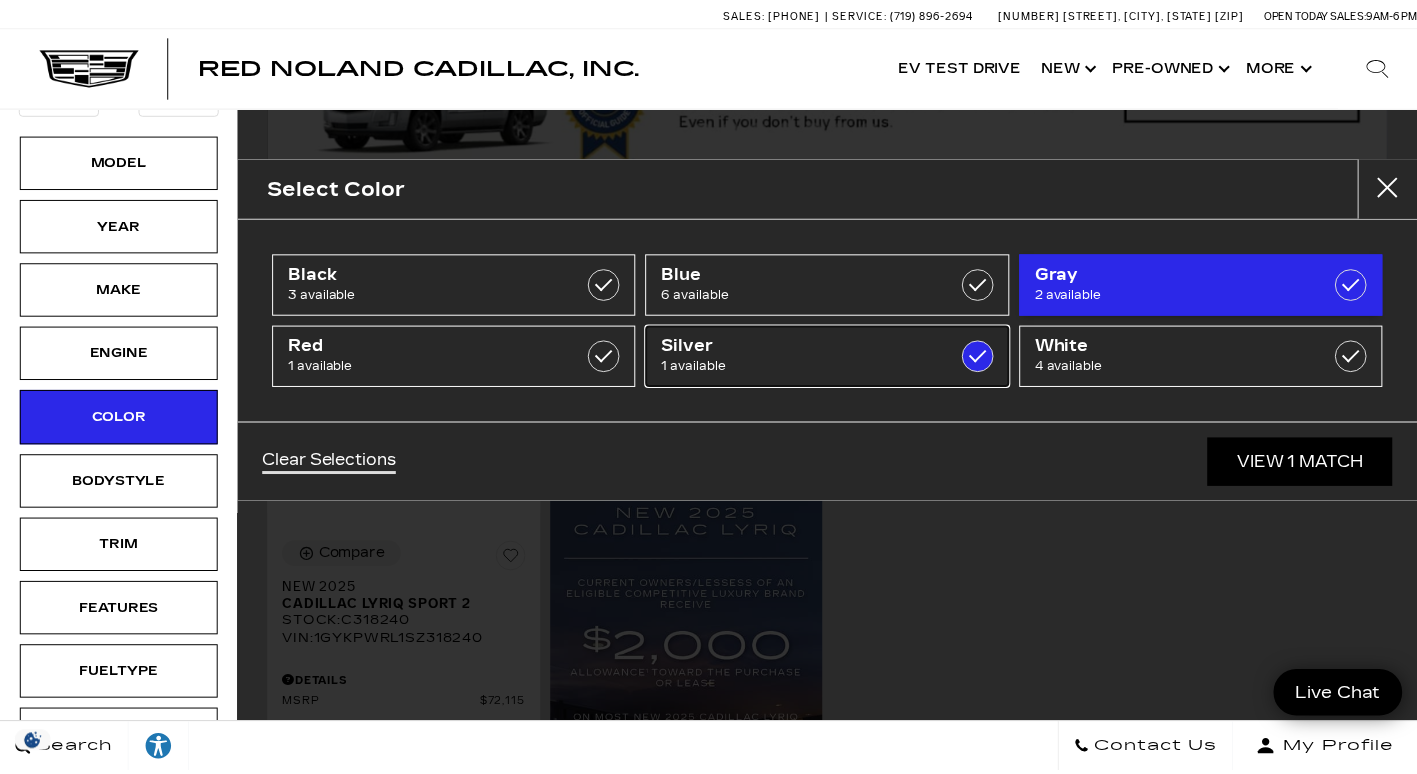 scroll, scrollTop: 0, scrollLeft: 0, axis: both 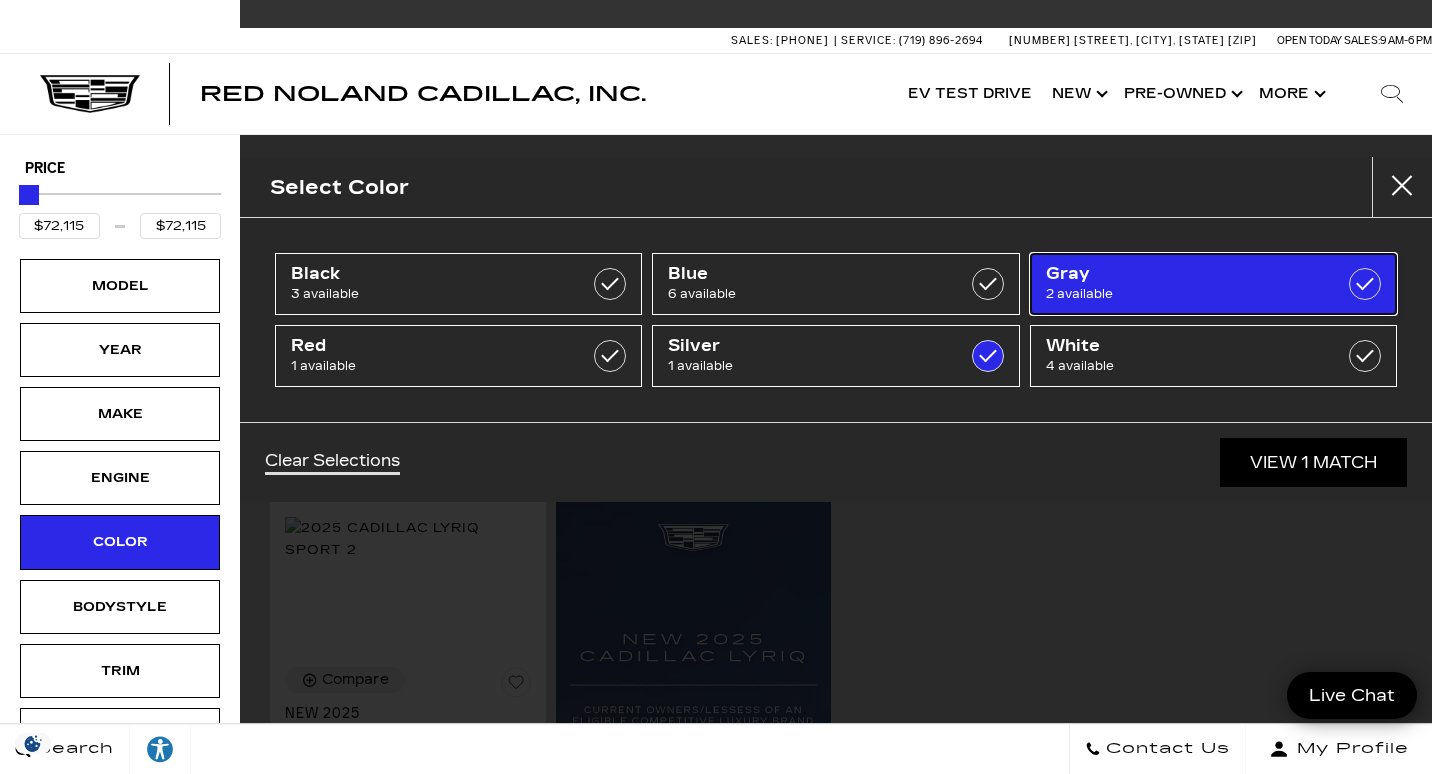click at bounding box center [1365, 284] 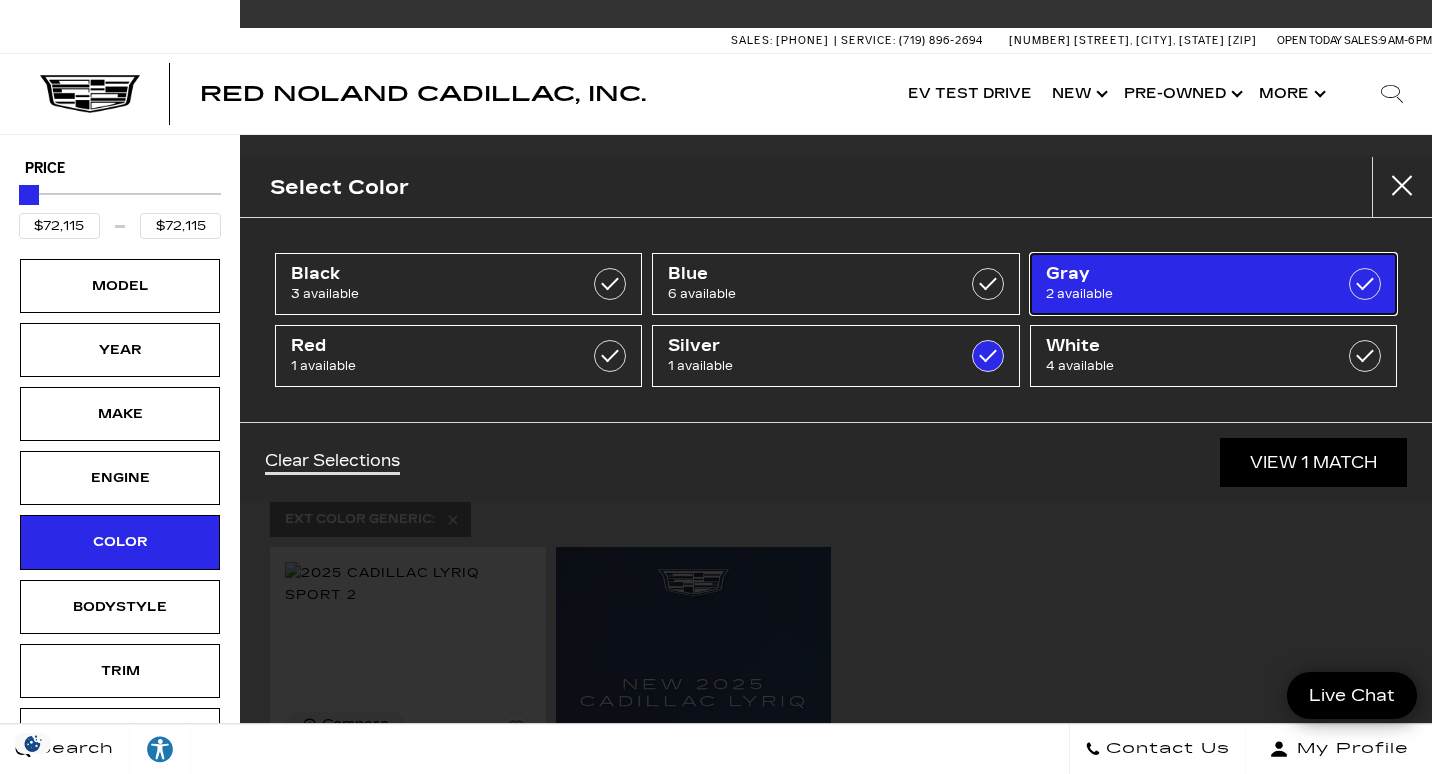 type on "$71,640" 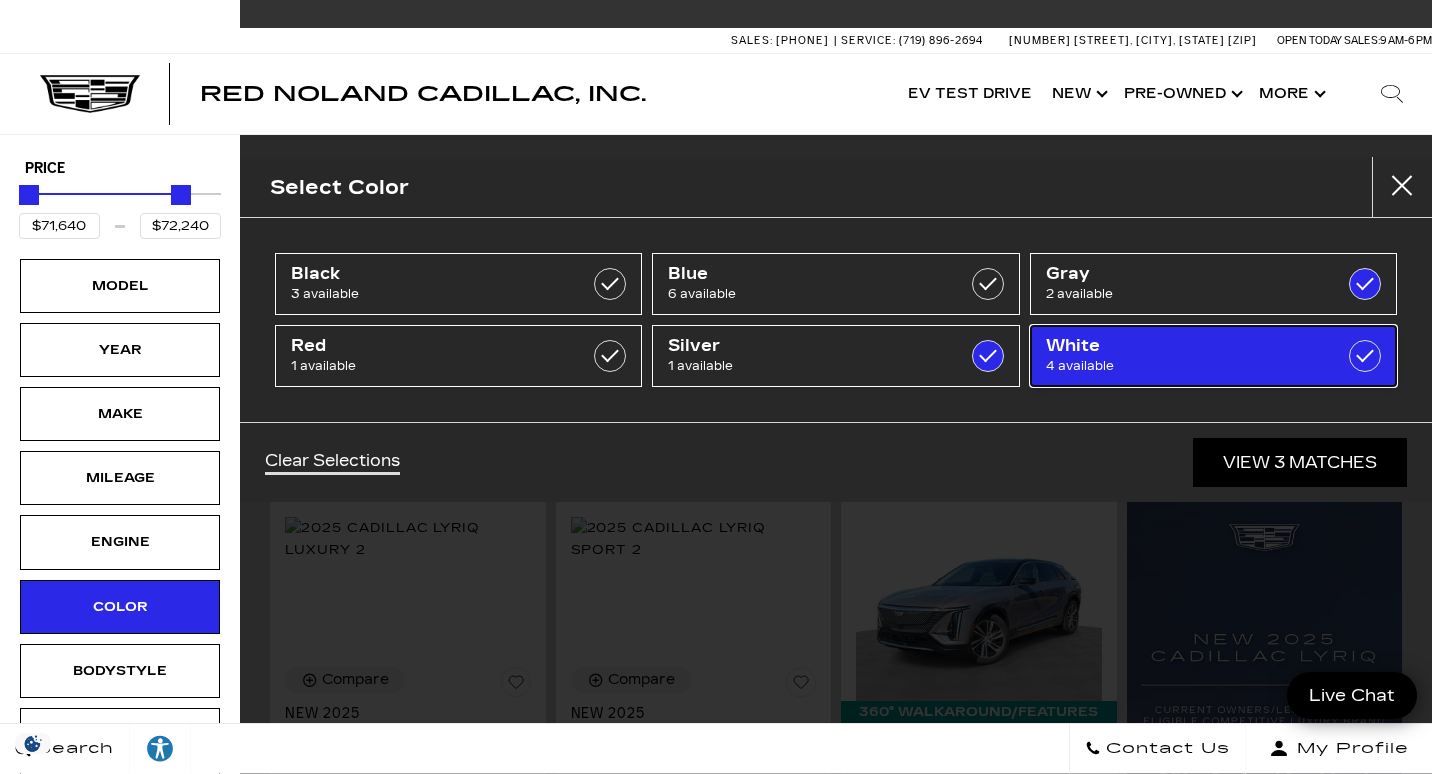 click at bounding box center (1365, 356) 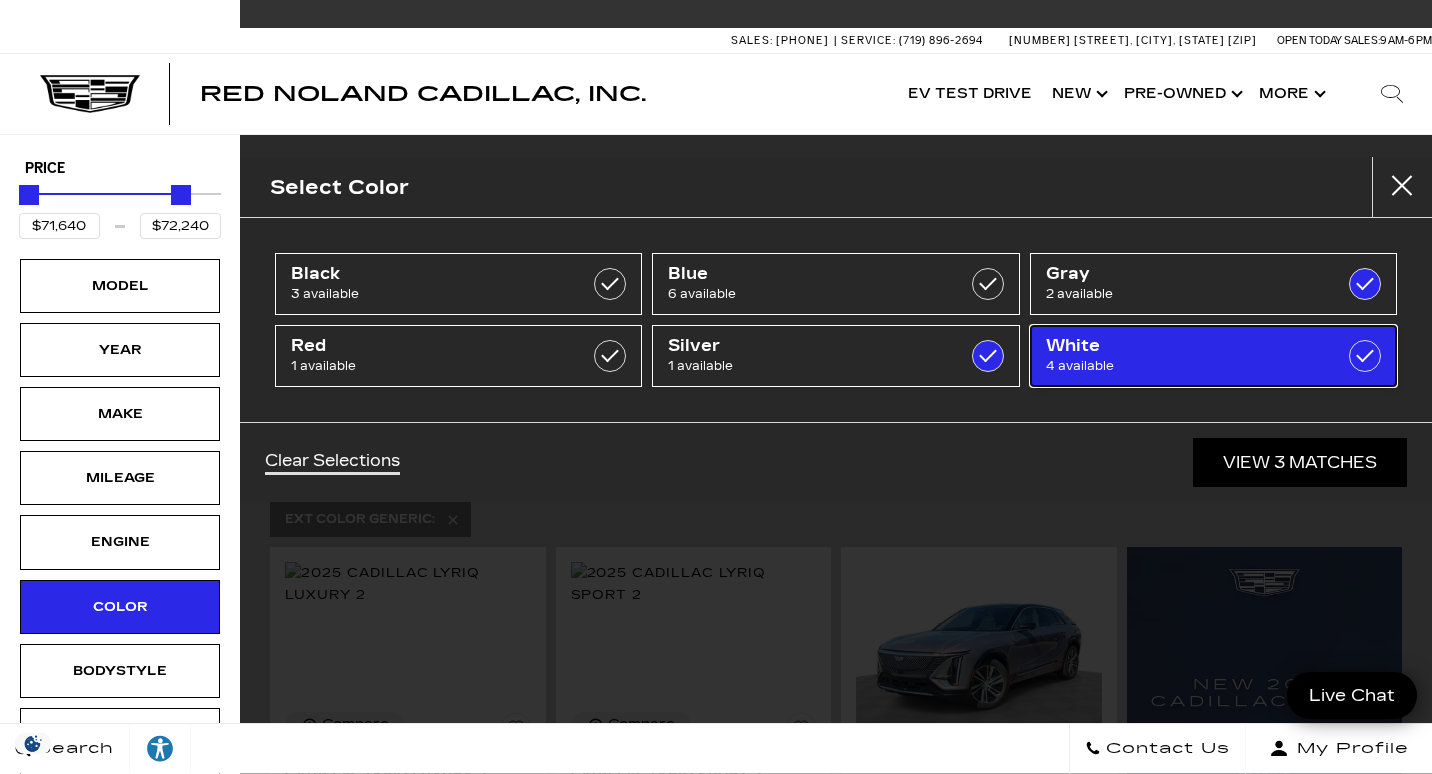 checkbox on "true" 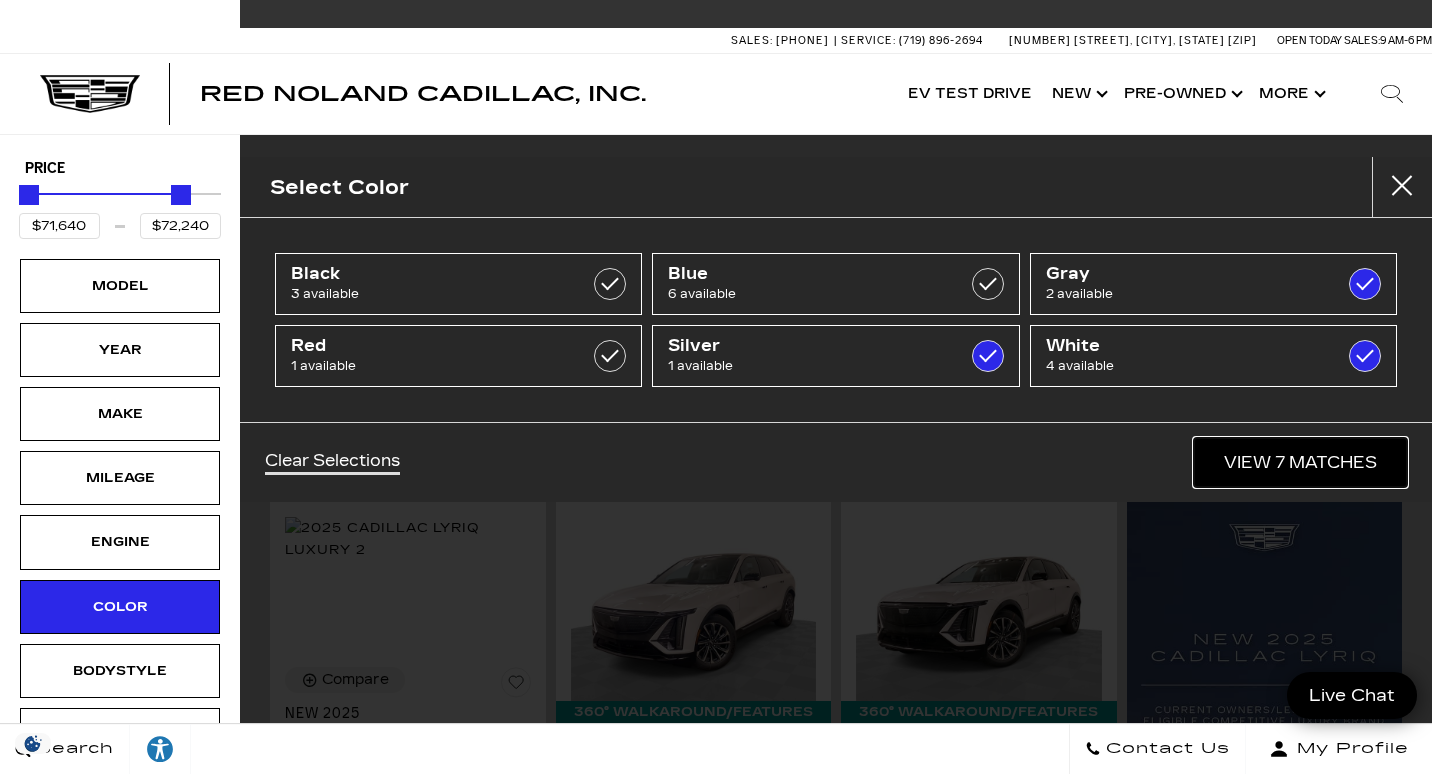 click on "View   7   Matches" at bounding box center [1300, 462] 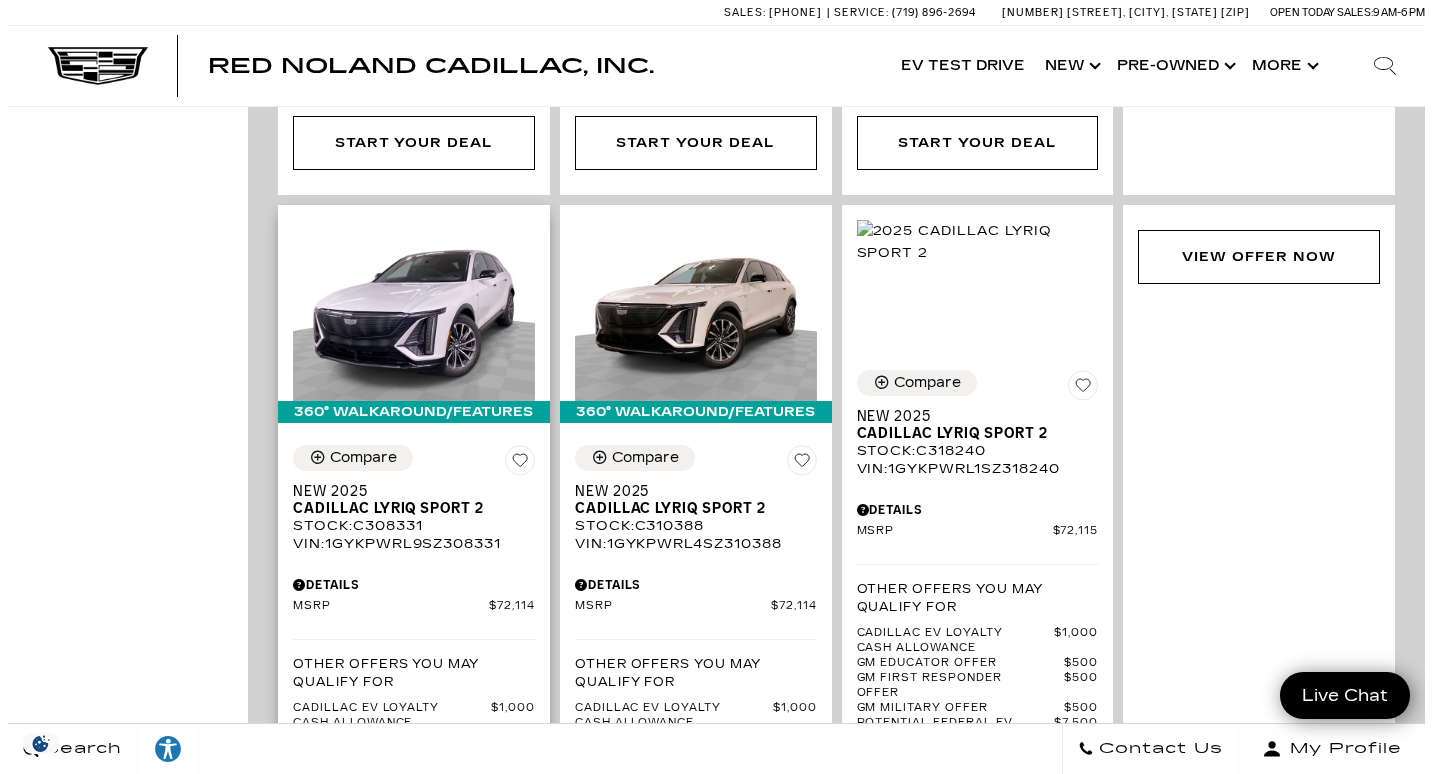 scroll, scrollTop: 1324, scrollLeft: 0, axis: vertical 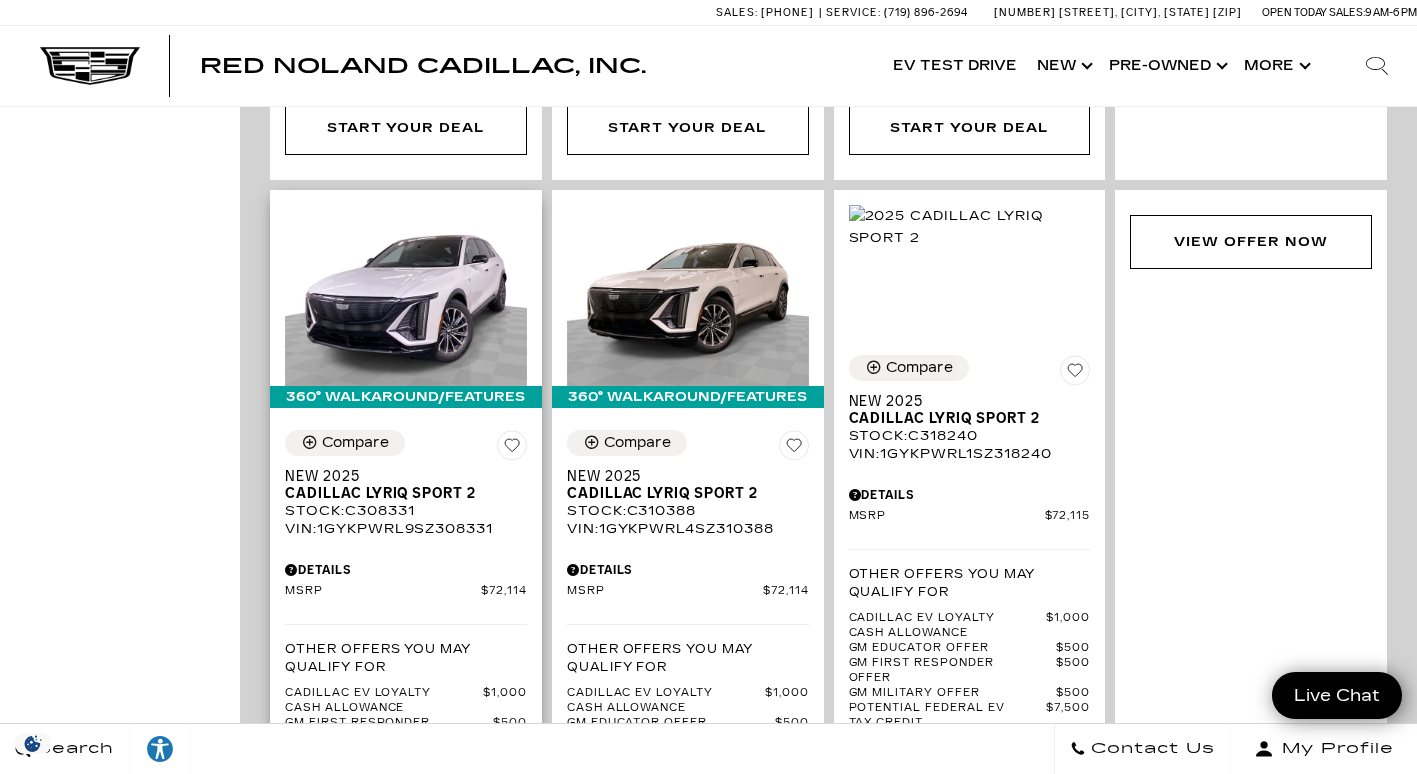 click on "Details" at bounding box center (406, 570) 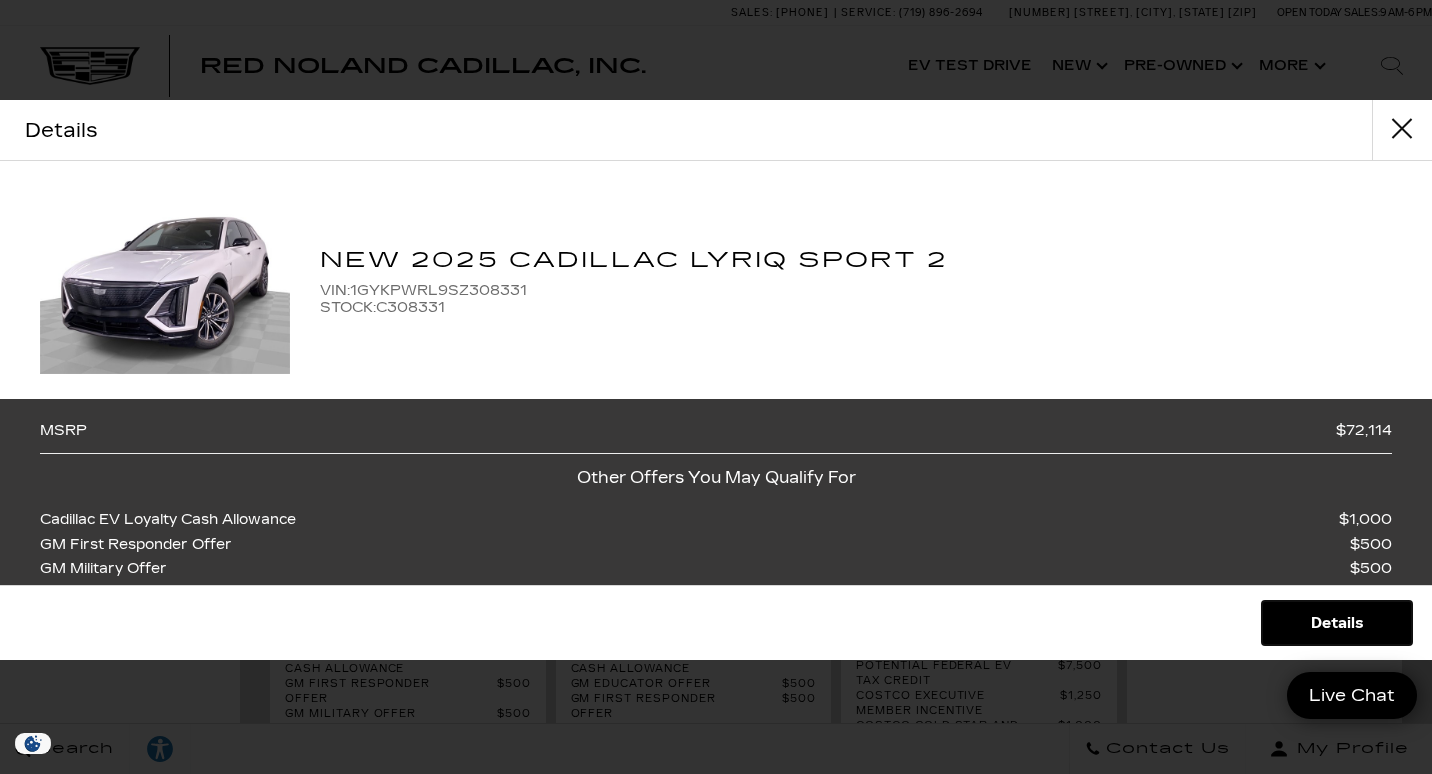 click on "Details" at bounding box center [1337, 623] 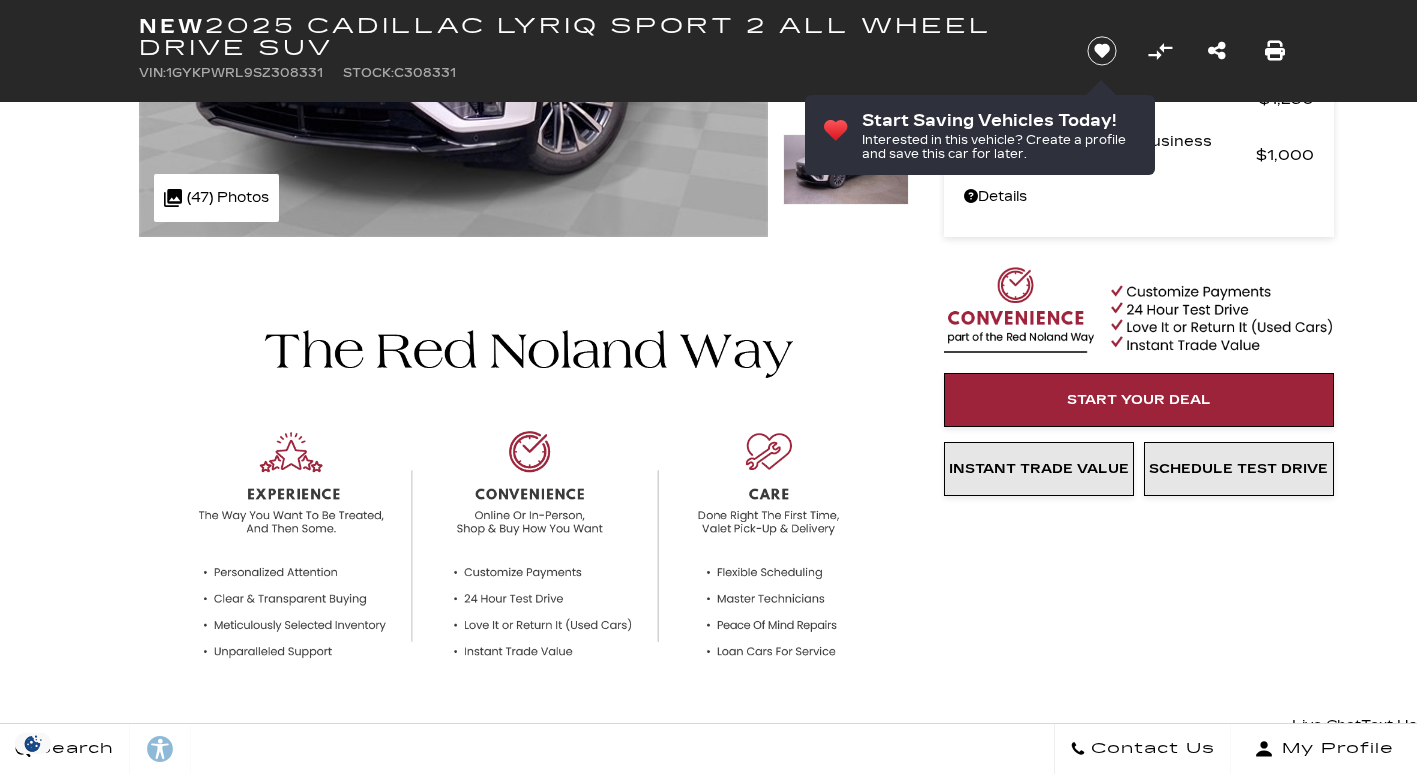 scroll, scrollTop: 0, scrollLeft: 0, axis: both 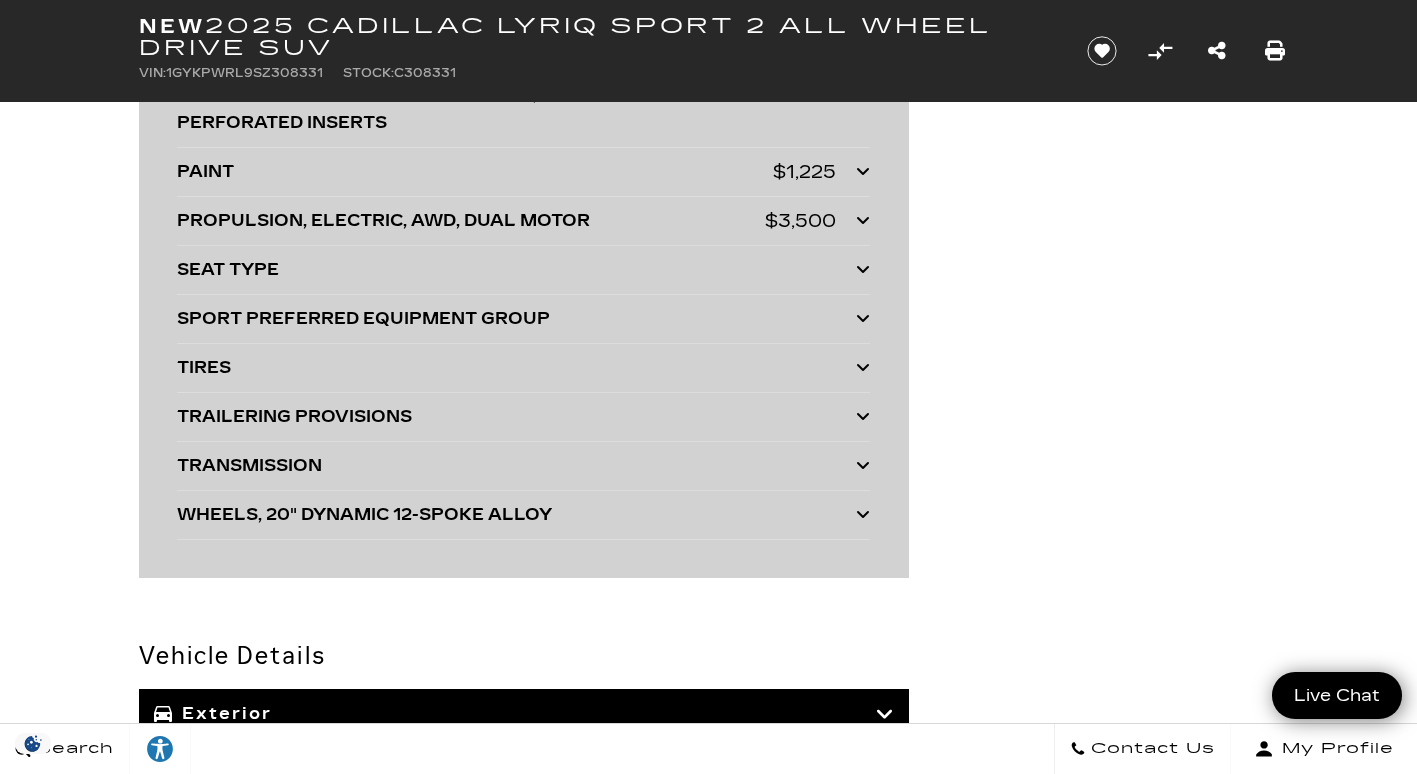 click at bounding box center [863, 416] 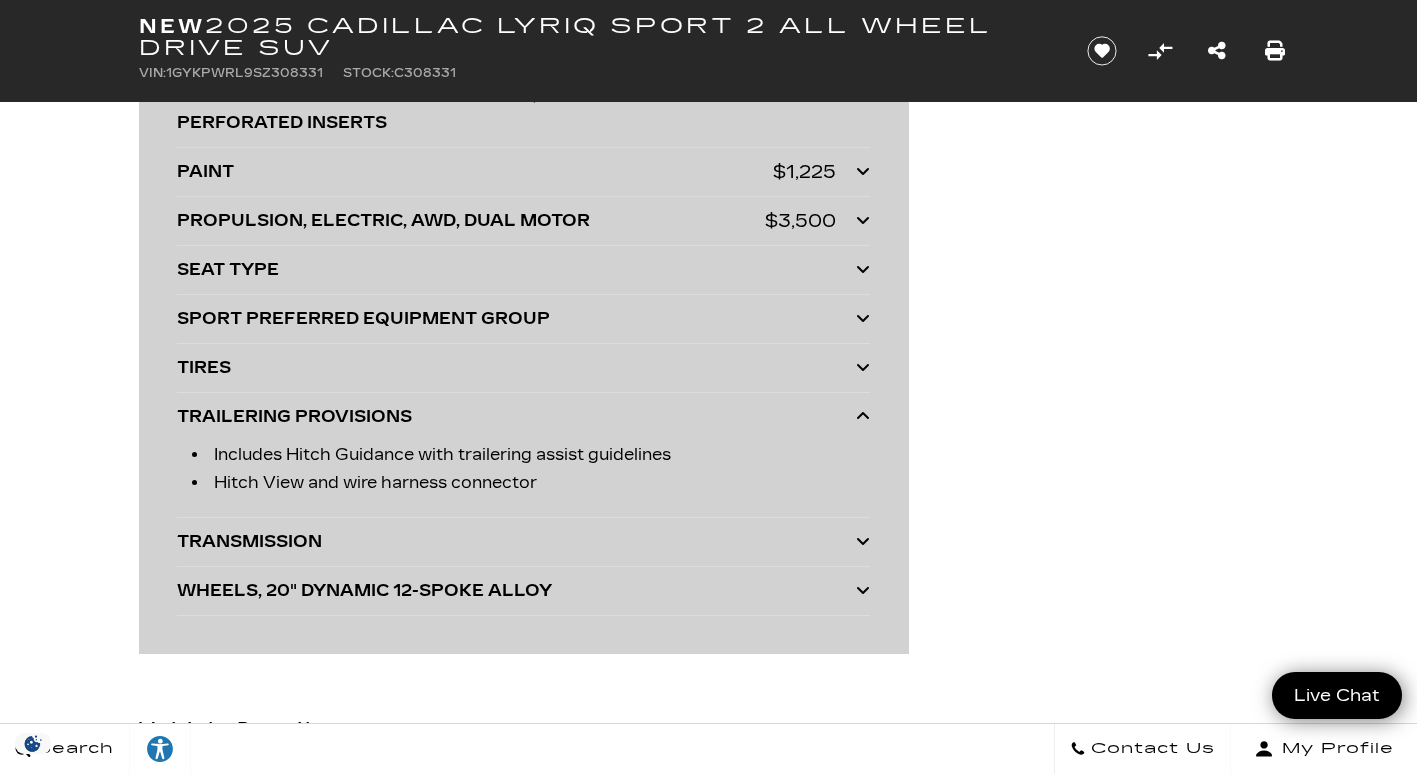click at bounding box center [863, 416] 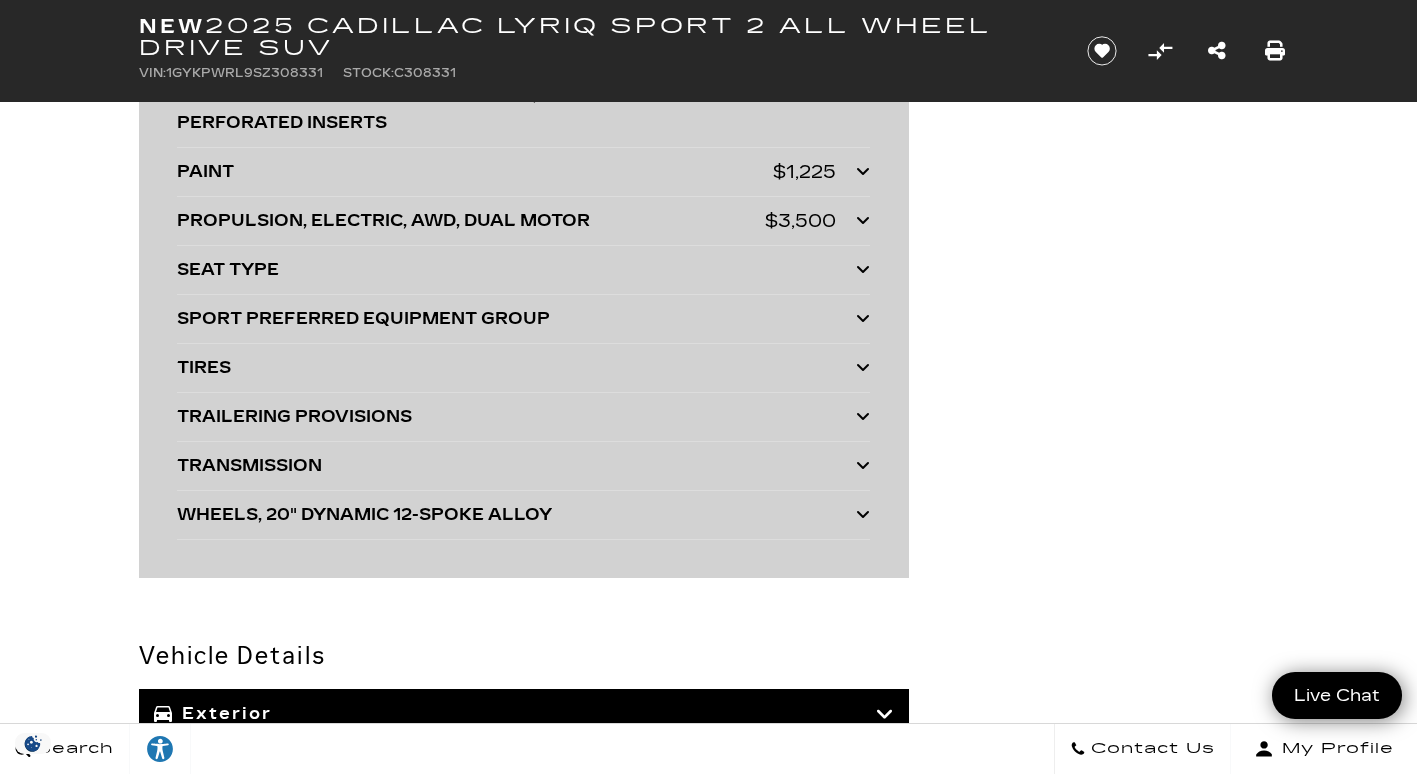 click at bounding box center [863, 319] 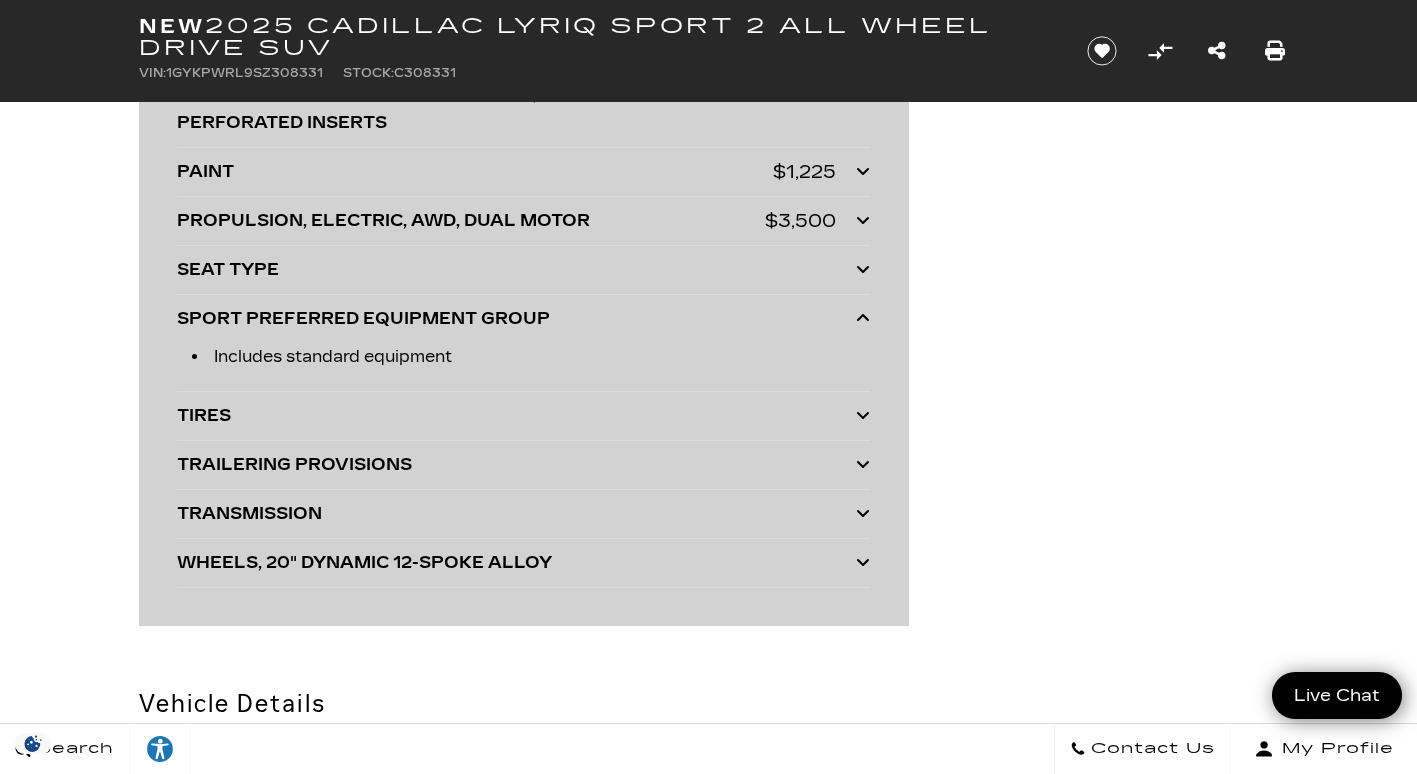 click at bounding box center [863, 319] 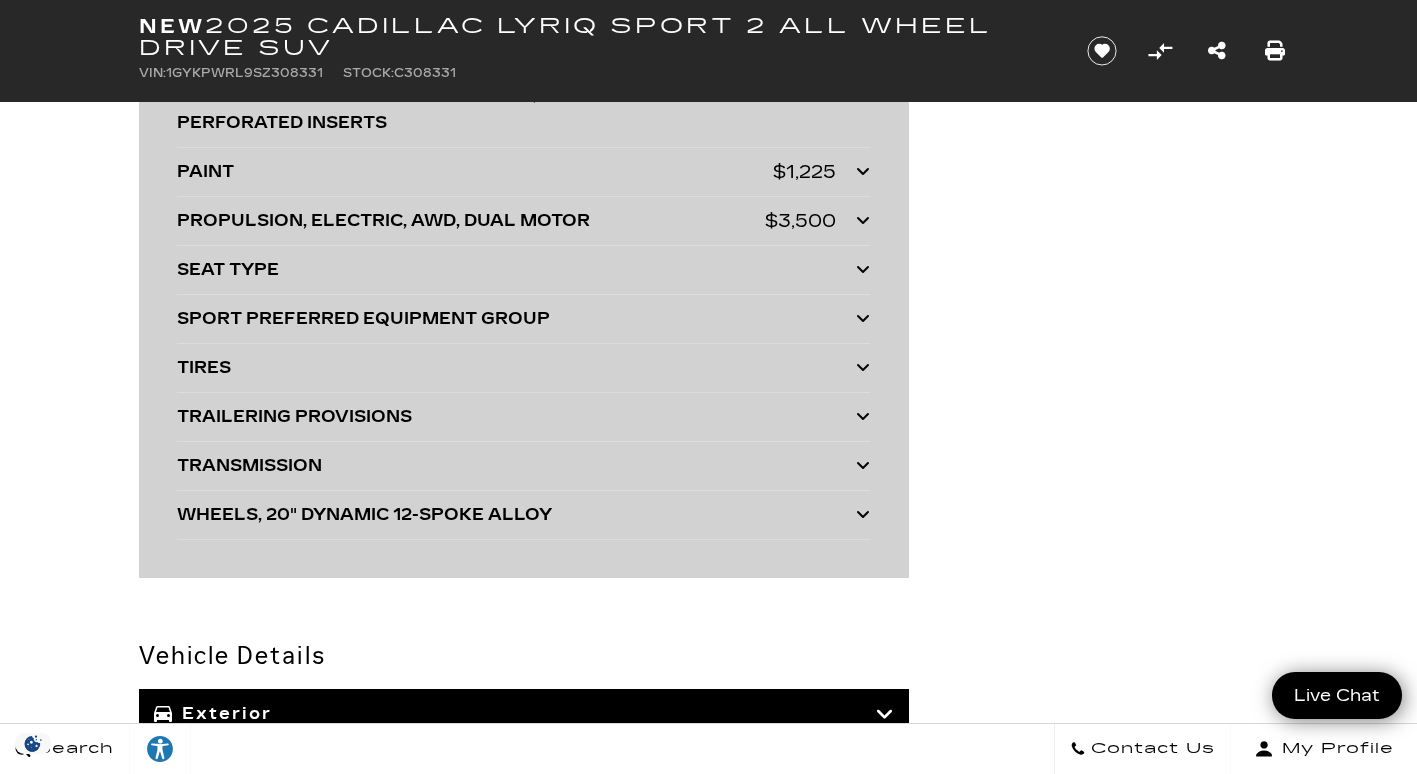 click on "PAINT
$1,225
CRYSTAL WHITE TRICOAT" at bounding box center (523, 172) 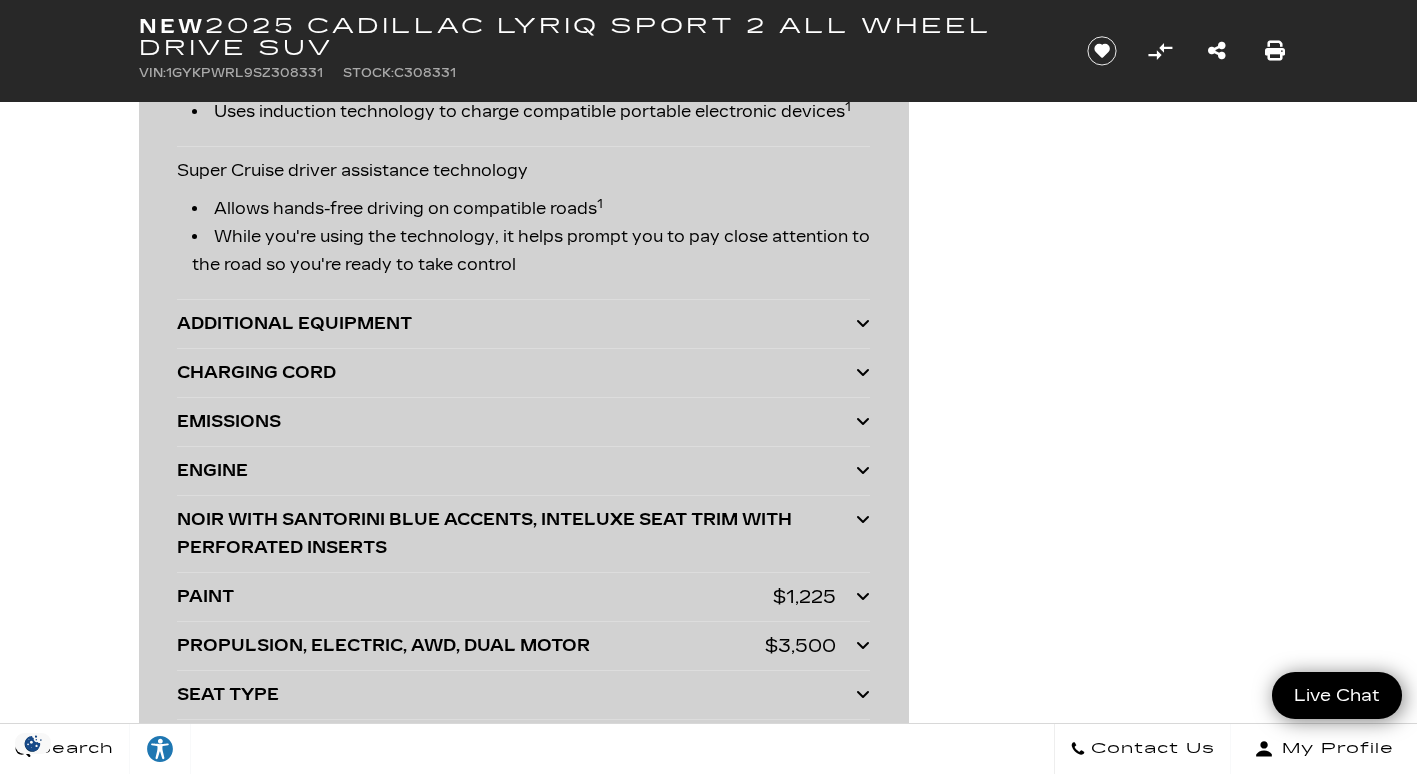 scroll, scrollTop: 5508, scrollLeft: 0, axis: vertical 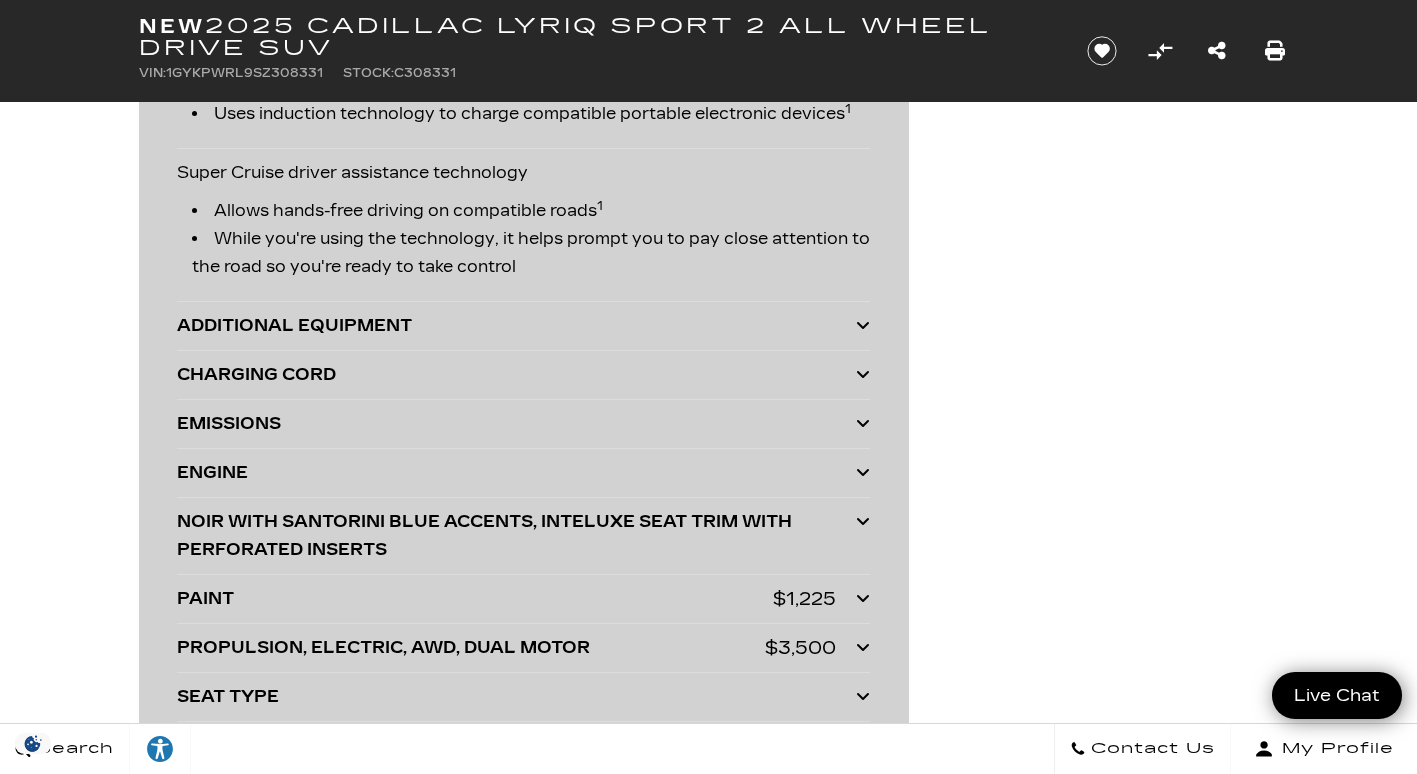 click on "Super Cruise driver assistance technology Allows hands-free driving on compatible roads 1 While you're using the technology, it helps prompt you to pay close attention to the road so you're ready to take control" at bounding box center (523, 225) 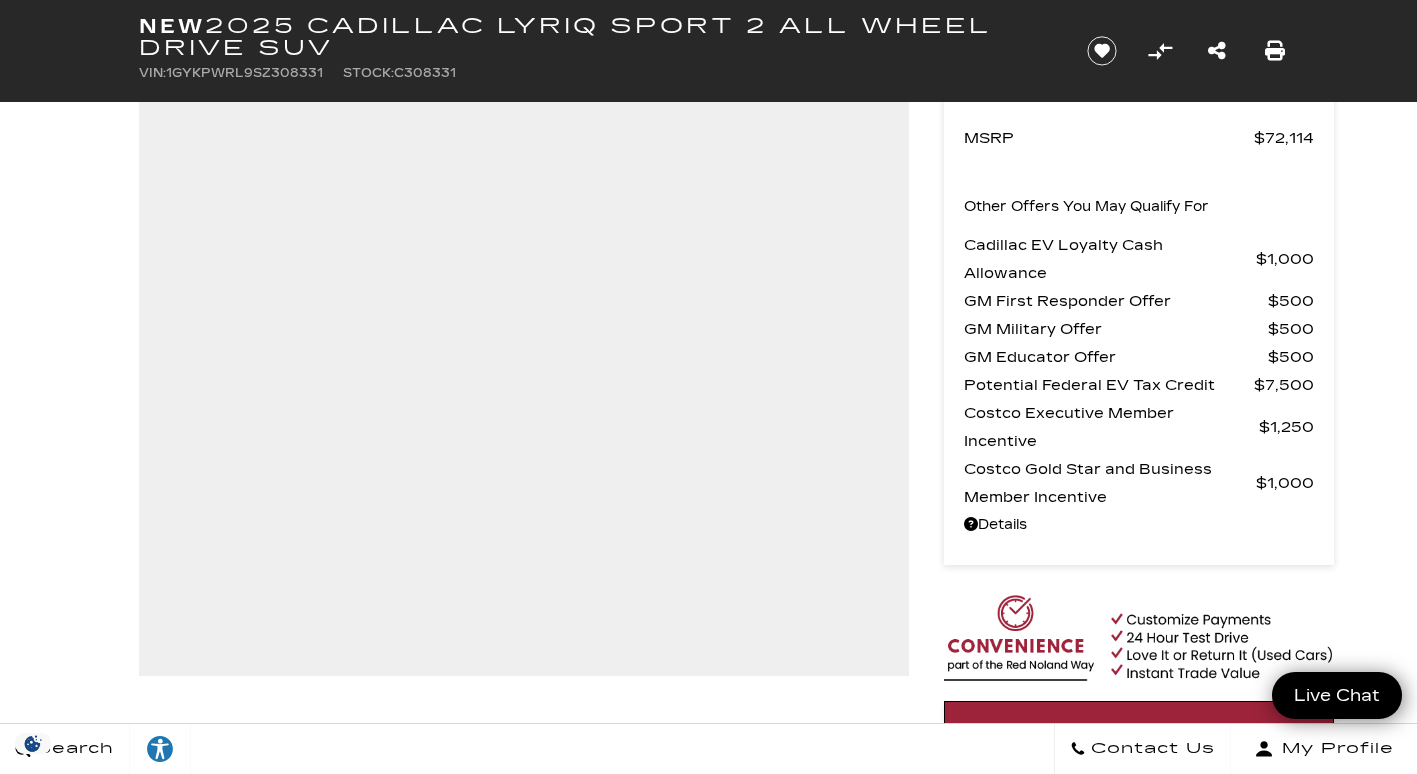 scroll, scrollTop: 0, scrollLeft: 0, axis: both 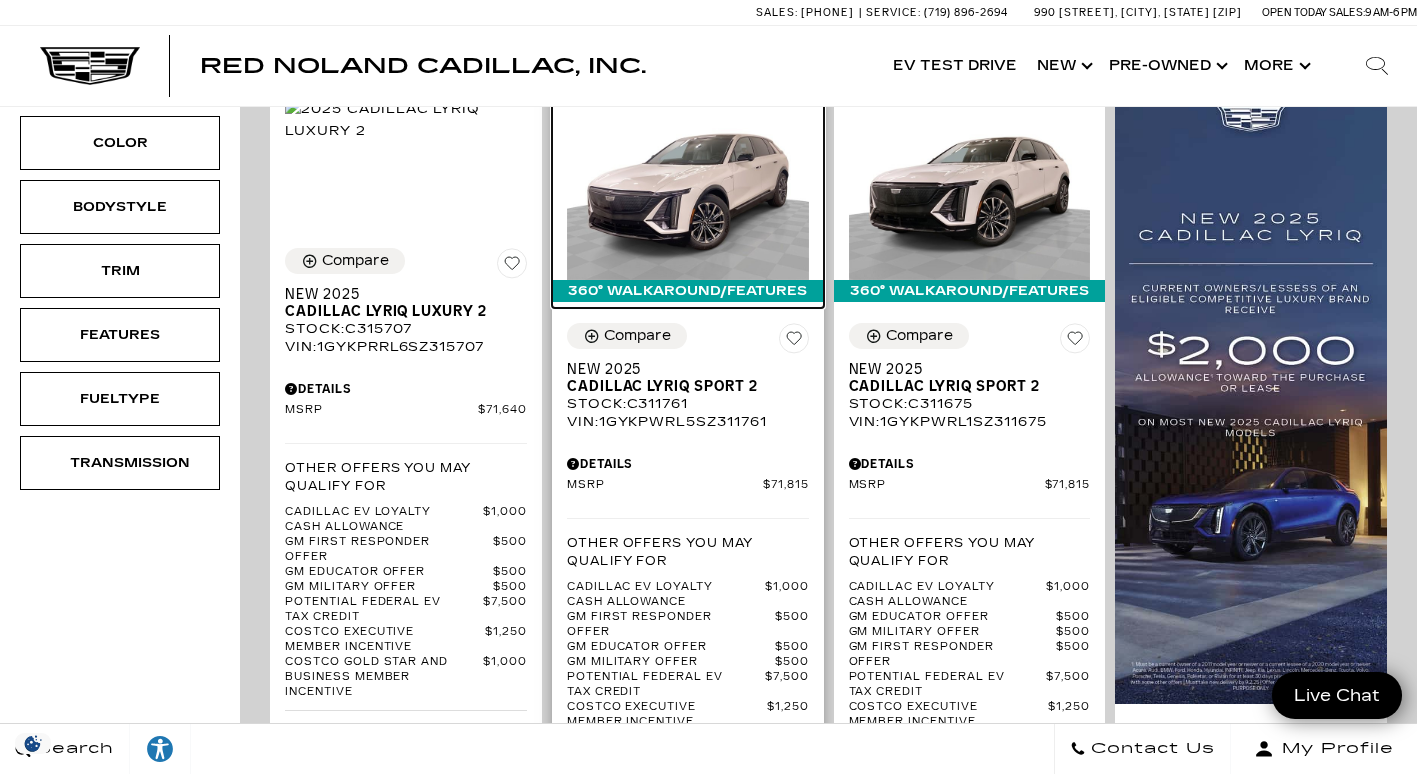 click at bounding box center (688, 188) 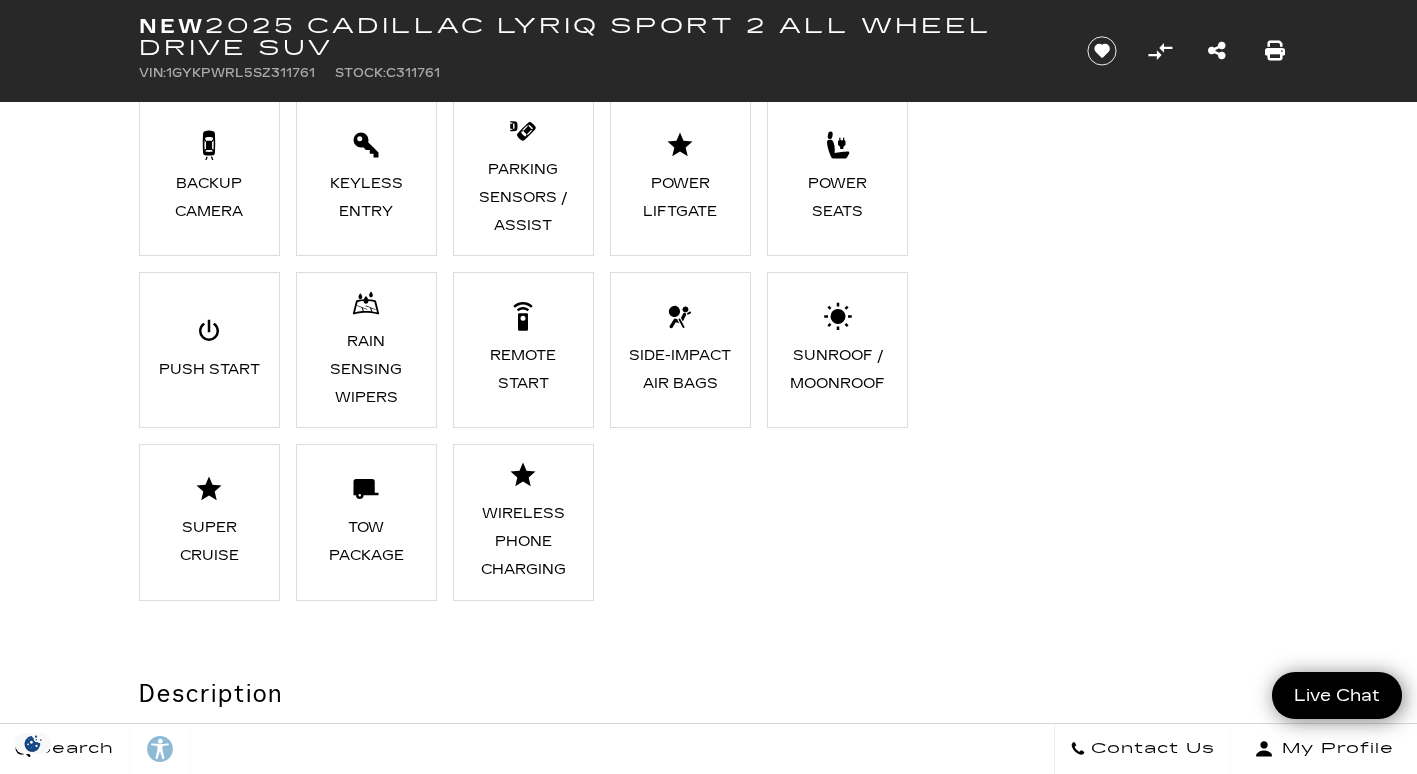 scroll, scrollTop: 0, scrollLeft: 0, axis: both 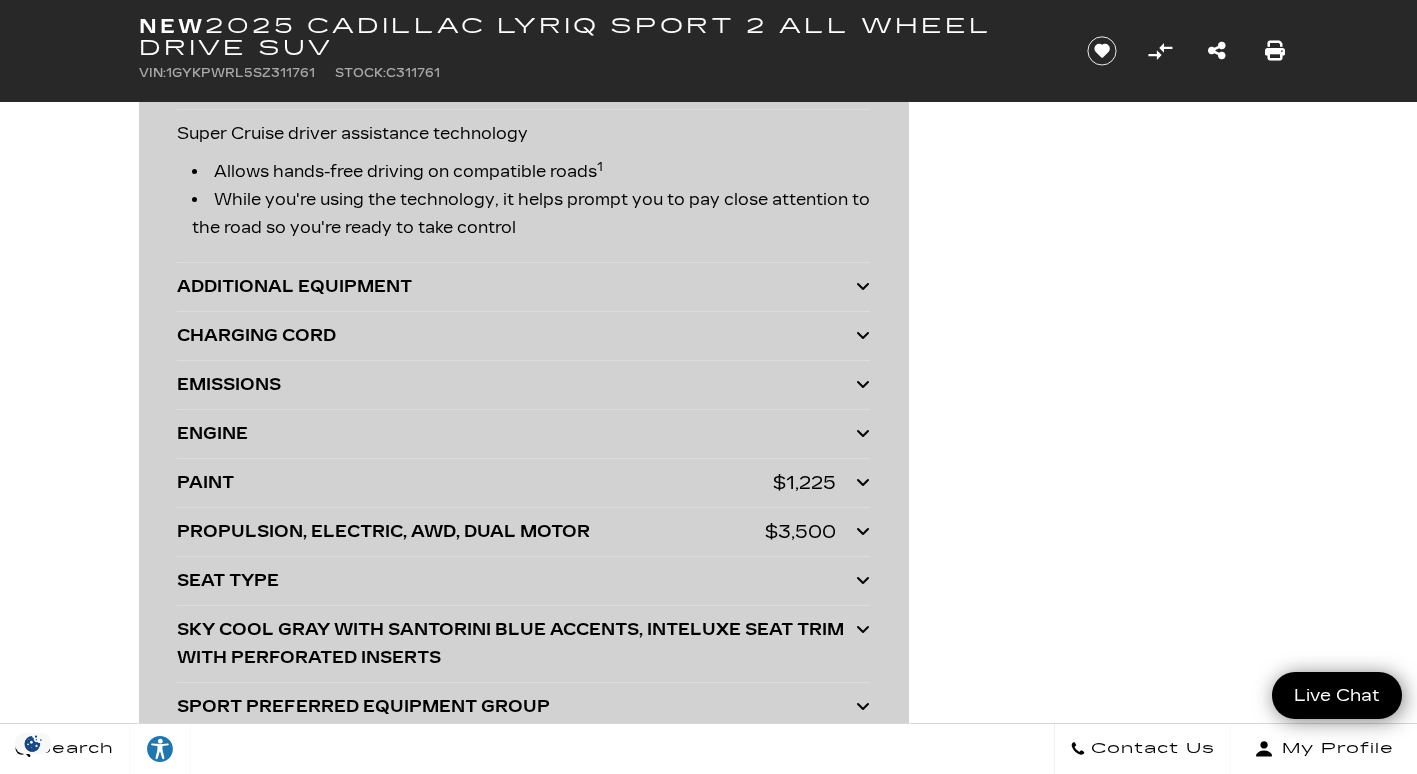 click at bounding box center (863, 286) 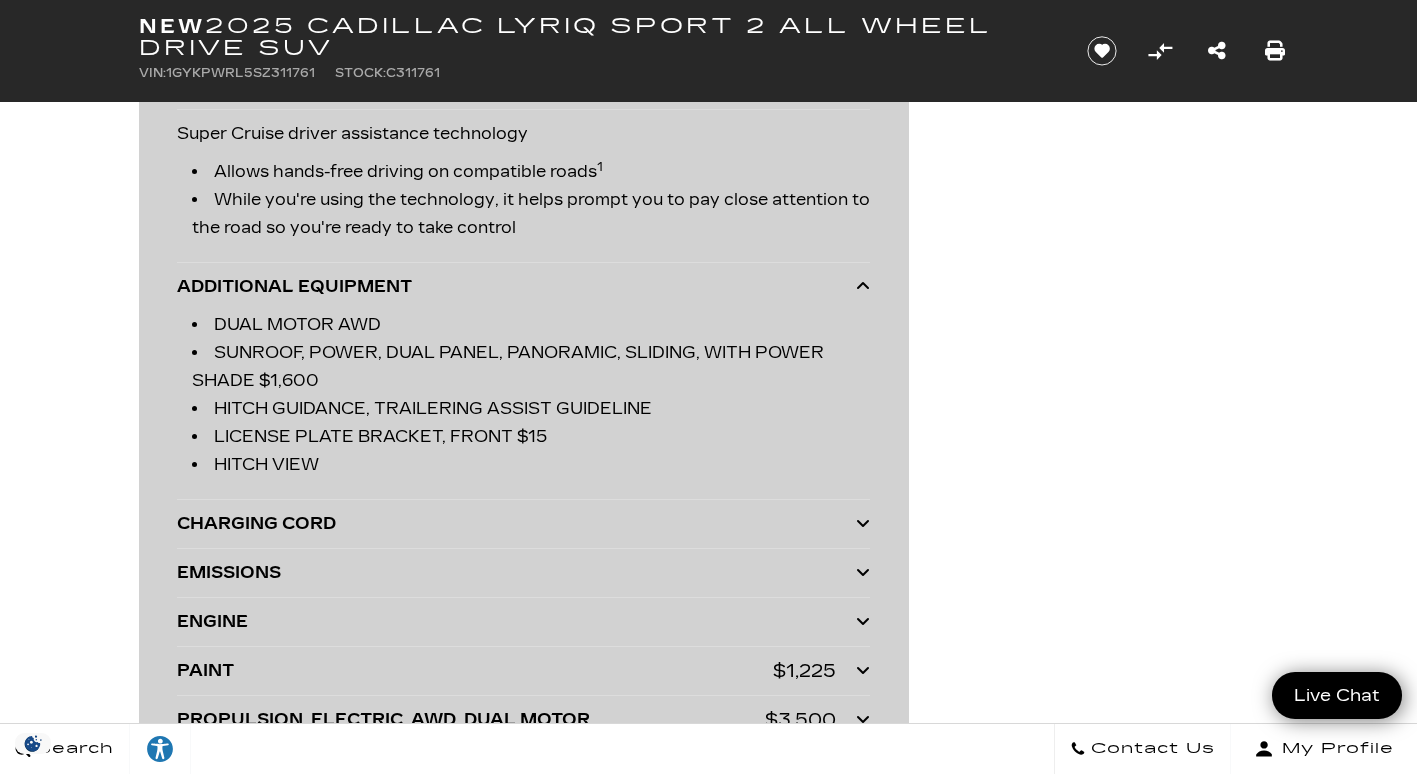 click at bounding box center (863, 286) 